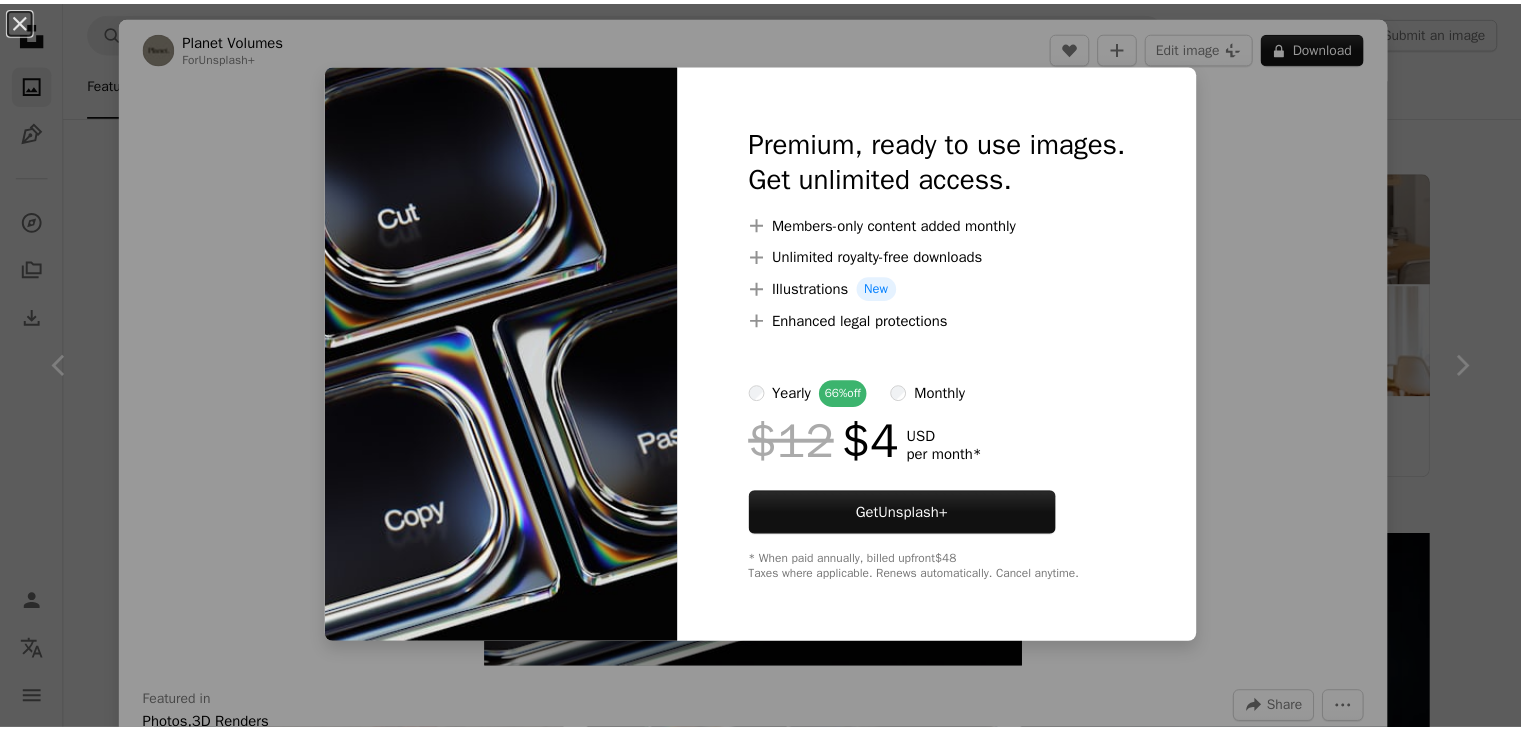 scroll, scrollTop: 232, scrollLeft: 0, axis: vertical 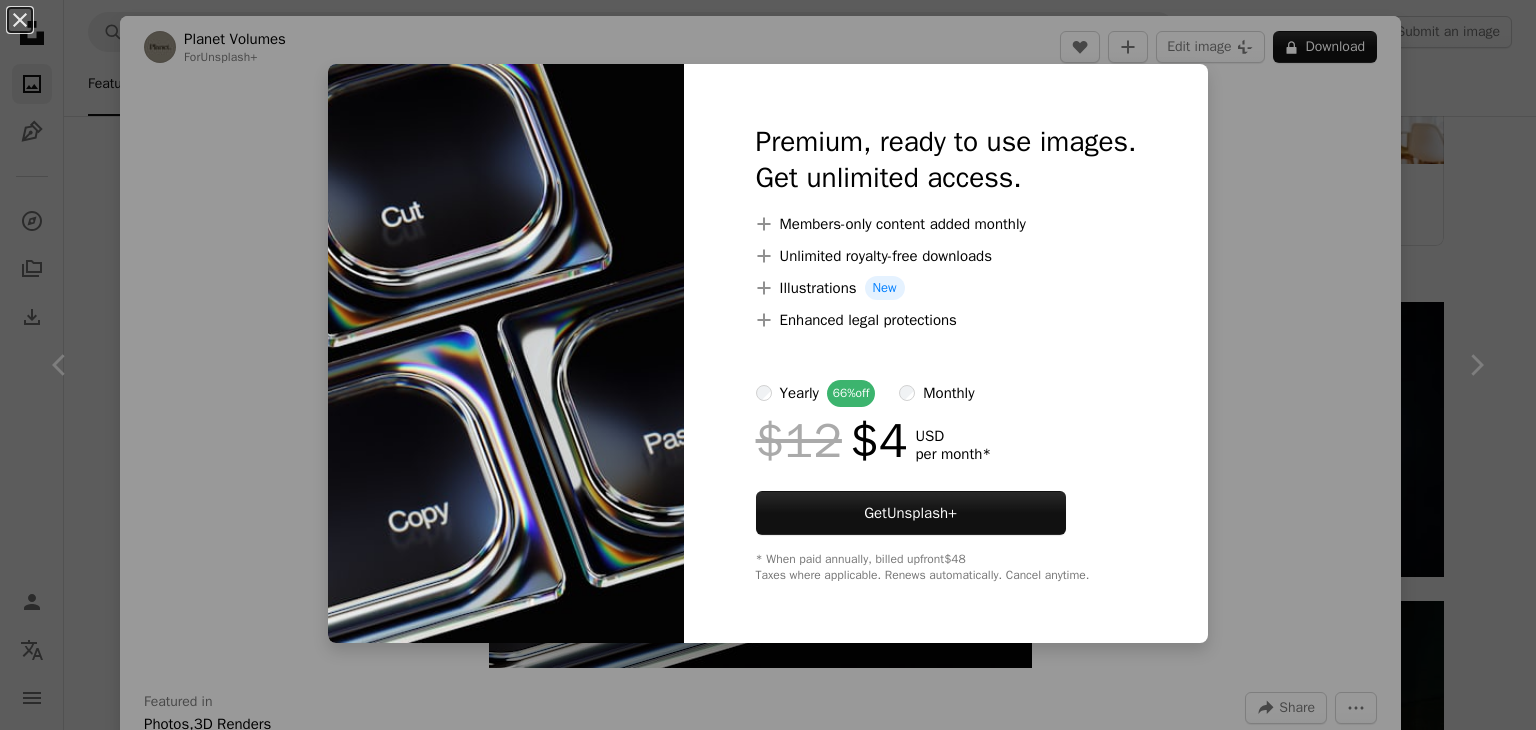 click on "An X shape Premium, ready to use images. Get unlimited access. A plus sign Members-only content added monthly A plus sign Unlimited royalty-free downloads A plus sign Illustrations  New A plus sign Enhanced legal protections yearly 66%  off monthly $12   $4 USD per month * Get  Unsplash+ * When paid annually, billed upfront  $48 Taxes where applicable. Renews automatically. Cancel anytime." at bounding box center (768, 365) 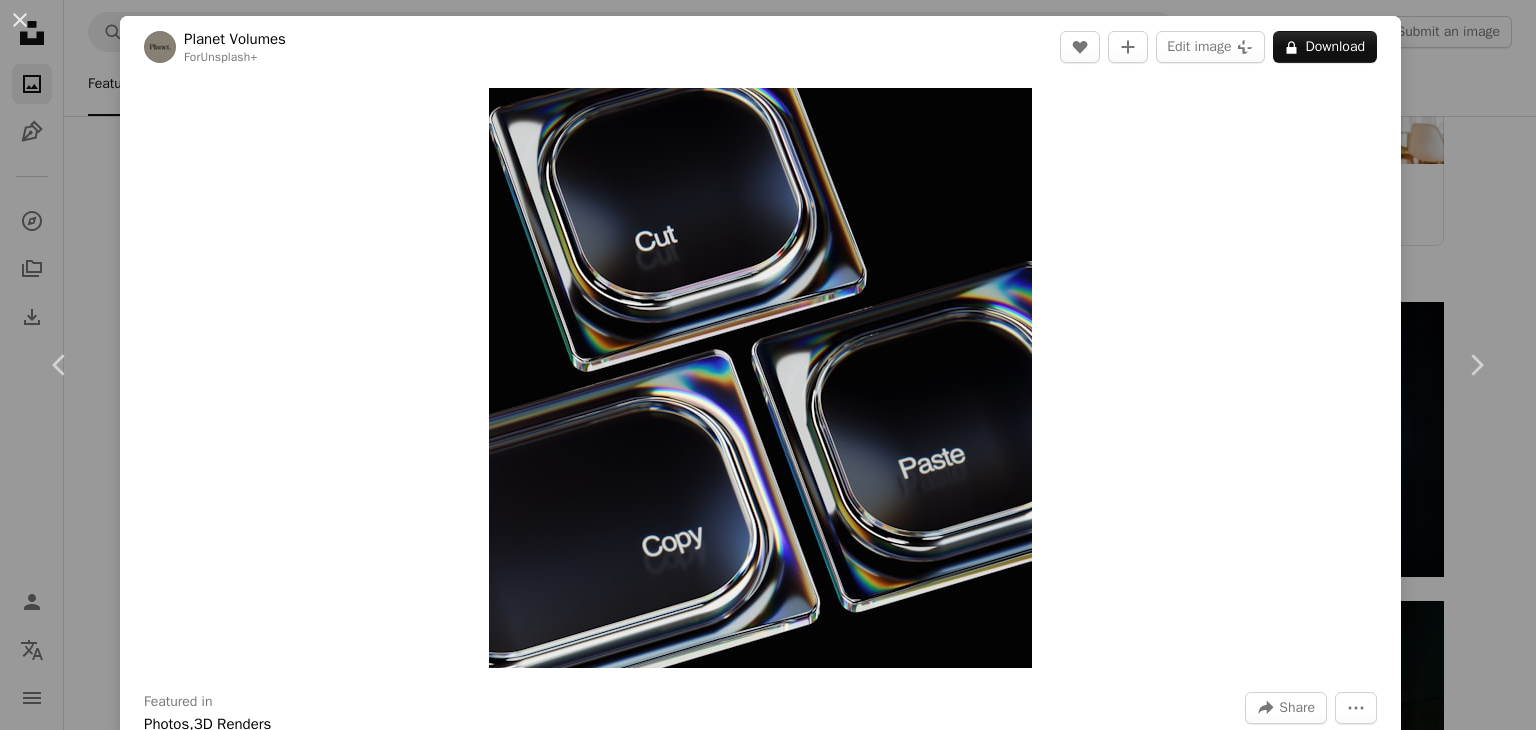 click on "An X shape Chevron left Chevron right Planet Volumes For  Unsplash+ A heart A plus sign Edit image   Plus sign for Unsplash+ A lock   Download Zoom in Featured in Photos ,  3D Renders A forward-right arrow Share More Actions Calendar outlined Published  5 days ago Safety Licensed under the  Unsplash+ License technology tech 3d render retro render cut copy retro futuristic paste tech aesthetic Free images From this series Plus sign for Unsplash+ Related images Plus sign for Unsplash+ A heart A plus sign Imkara Visual For  Unsplash+ A lock   Download Plus sign for Unsplash+ A heart A plus sign Kamran Abdullayev For  Unsplash+ A lock   Download Plus sign for Unsplash+ A heart A plus sign Shubham Dhage For  Unsplash+ A lock   Download Plus sign for Unsplash+ A heart A plus sign A. C. For  Unsplash+ A lock   Download Plus sign for Unsplash+ A heart A plus sign Alex Shuper For  Unsplash+ A lock   Download Plus sign for Unsplash+ A heart A plus sign Getty Images For  Unsplash+ A lock   Download A heart A plus sign" at bounding box center [768, 365] 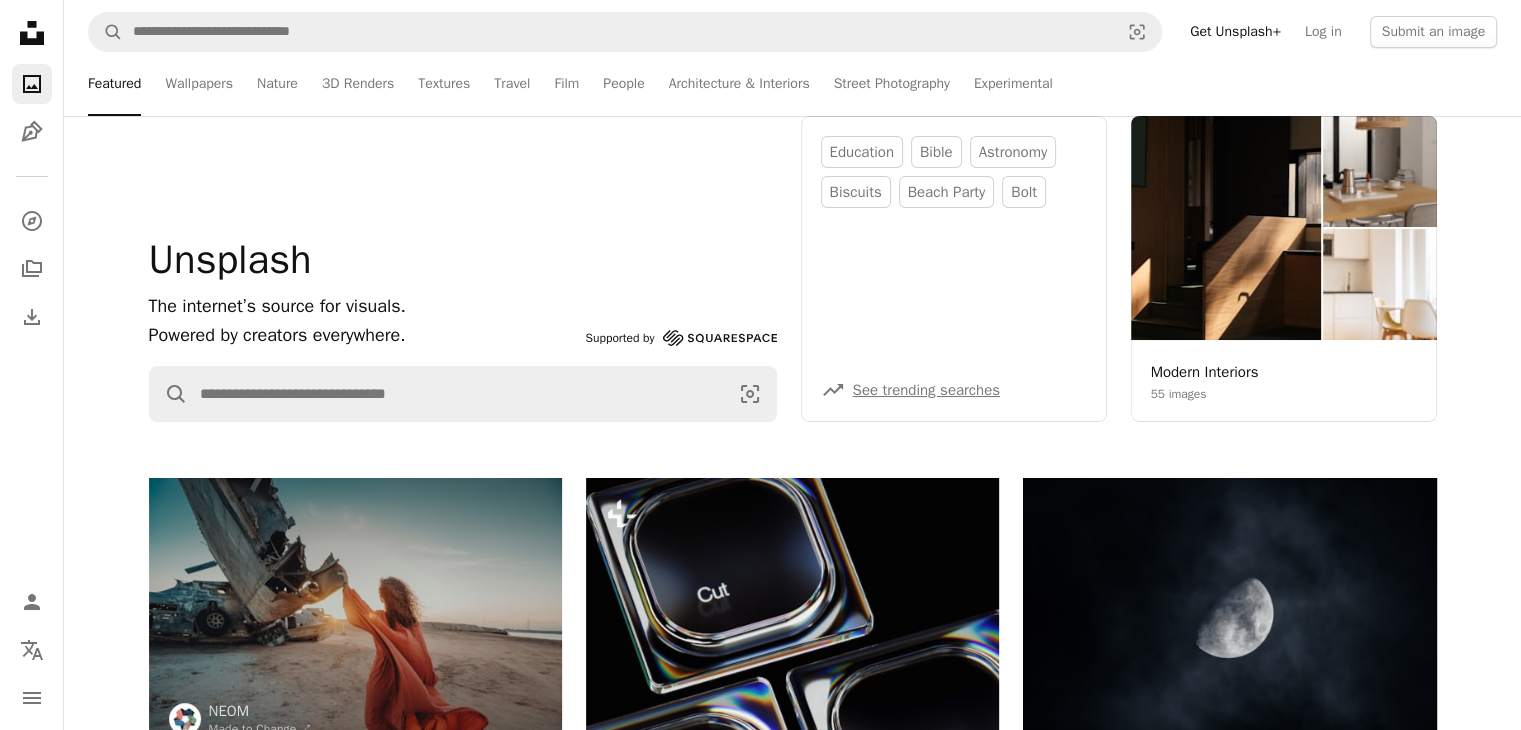 scroll, scrollTop: 0, scrollLeft: 0, axis: both 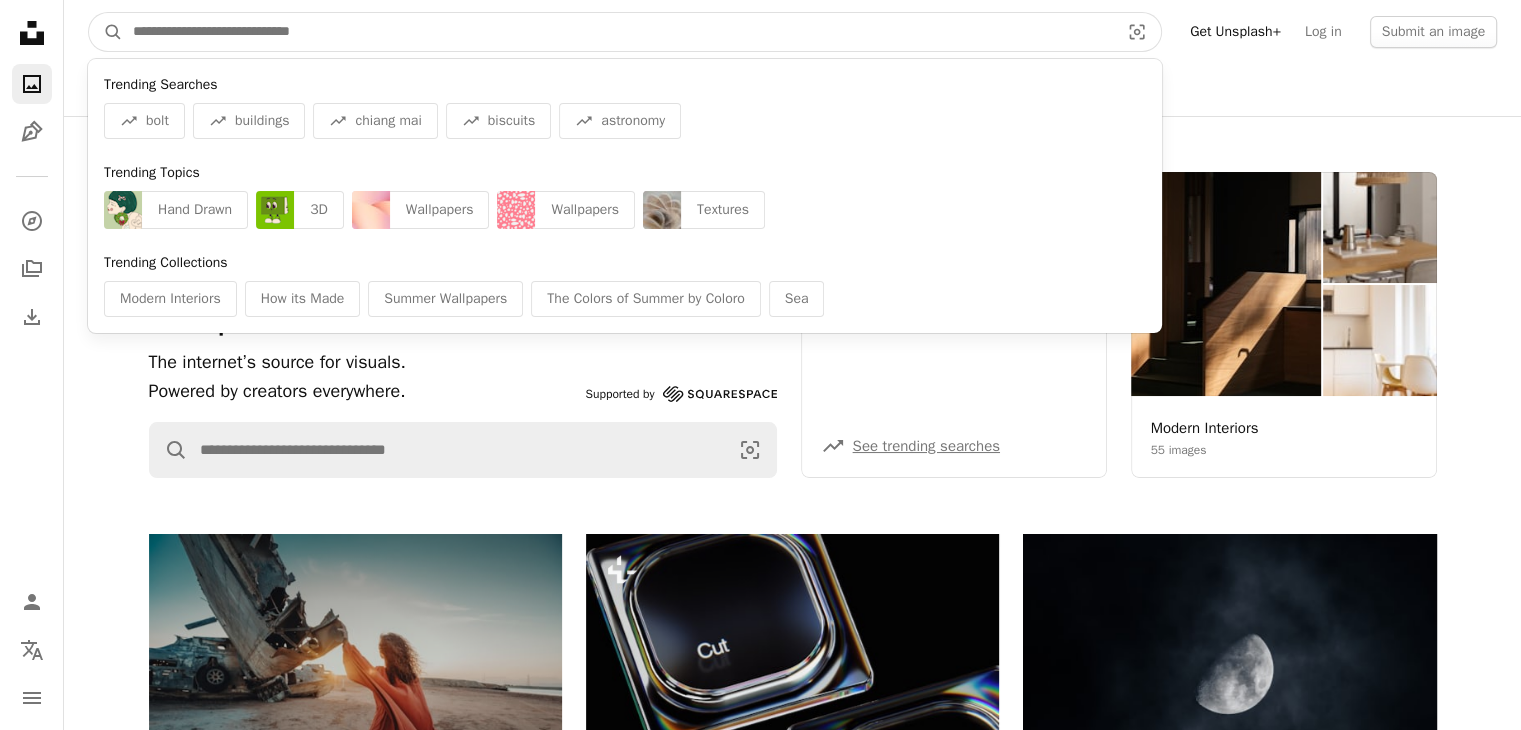 click at bounding box center (618, 32) 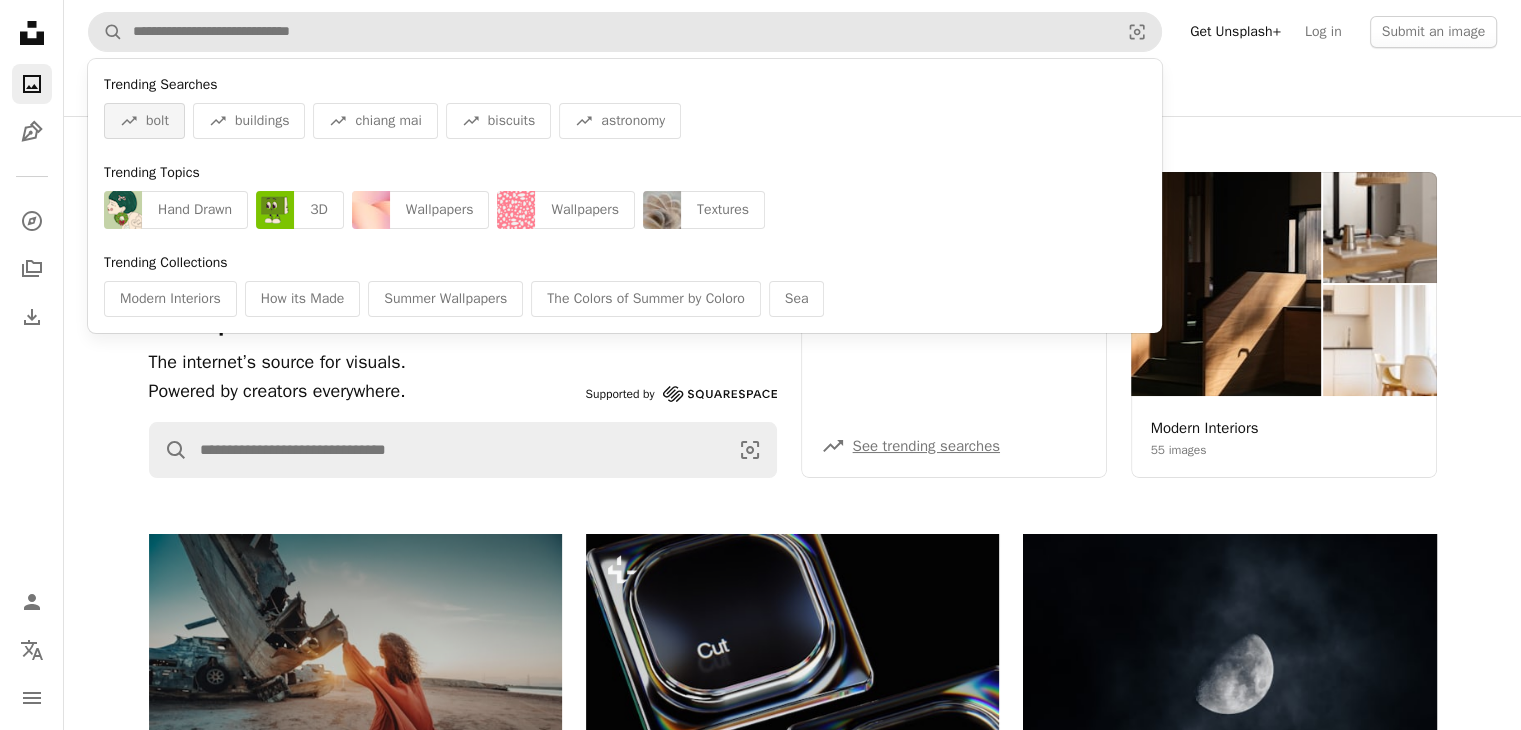 click on "A trend sign bolt" at bounding box center (144, 121) 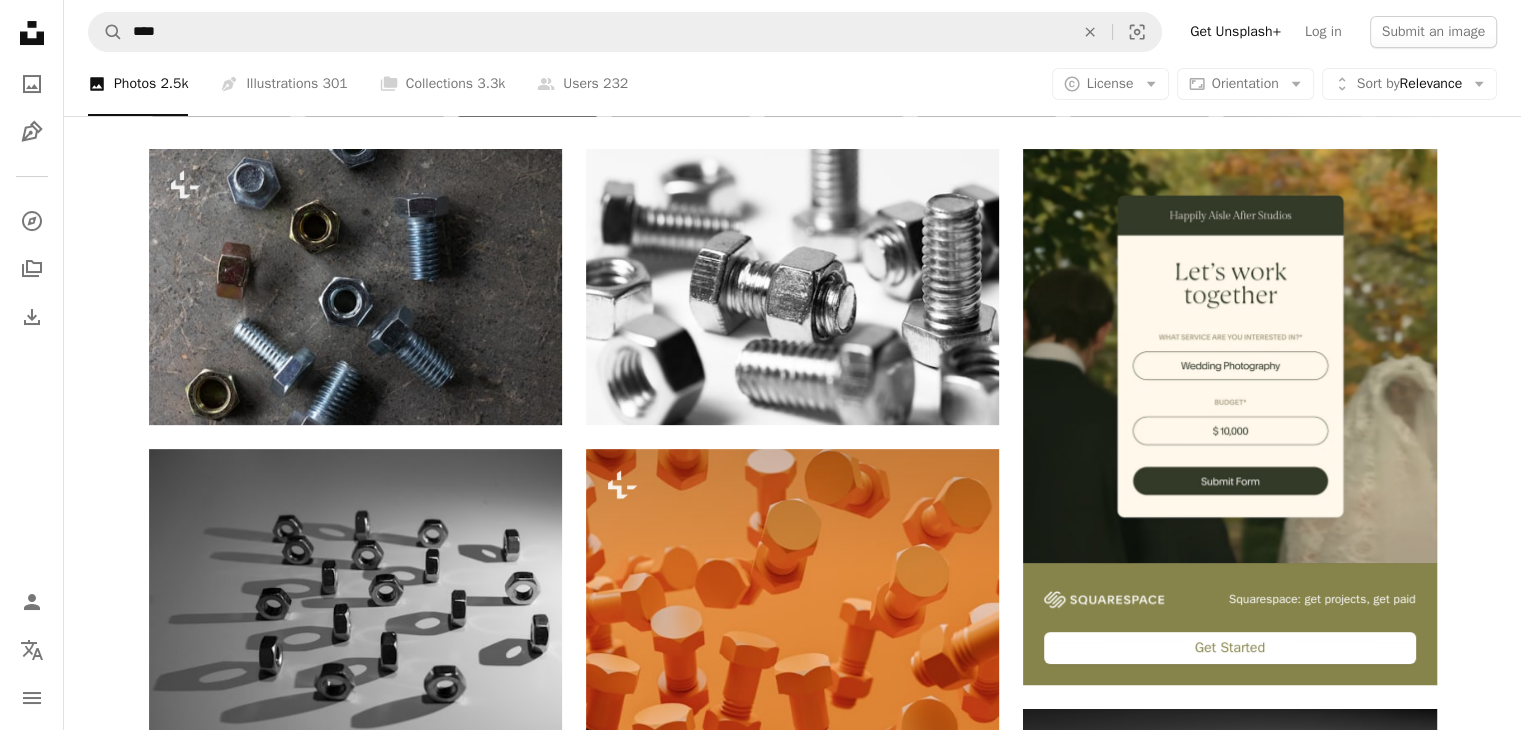 scroll, scrollTop: 0, scrollLeft: 0, axis: both 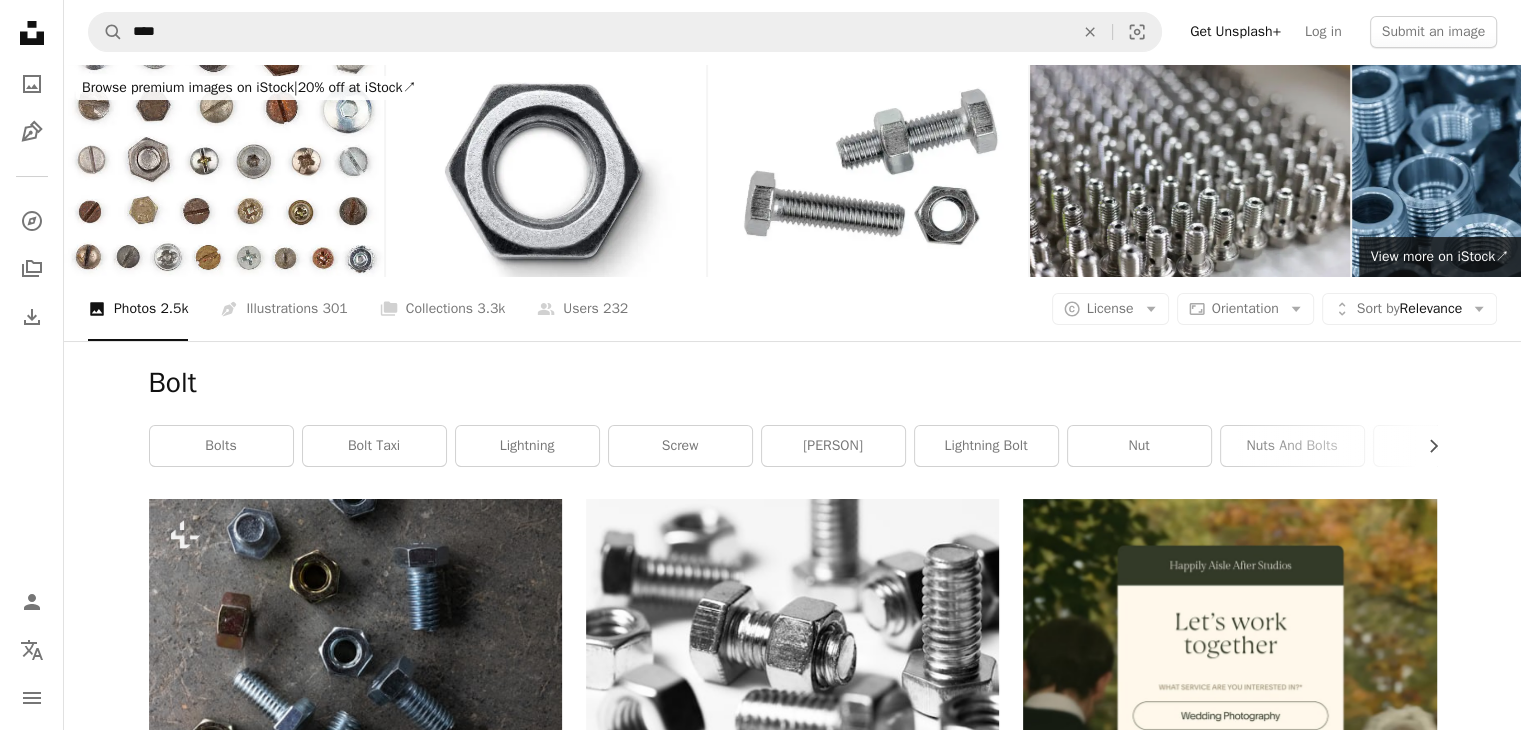 click on "Unsplash logo Unsplash Home" 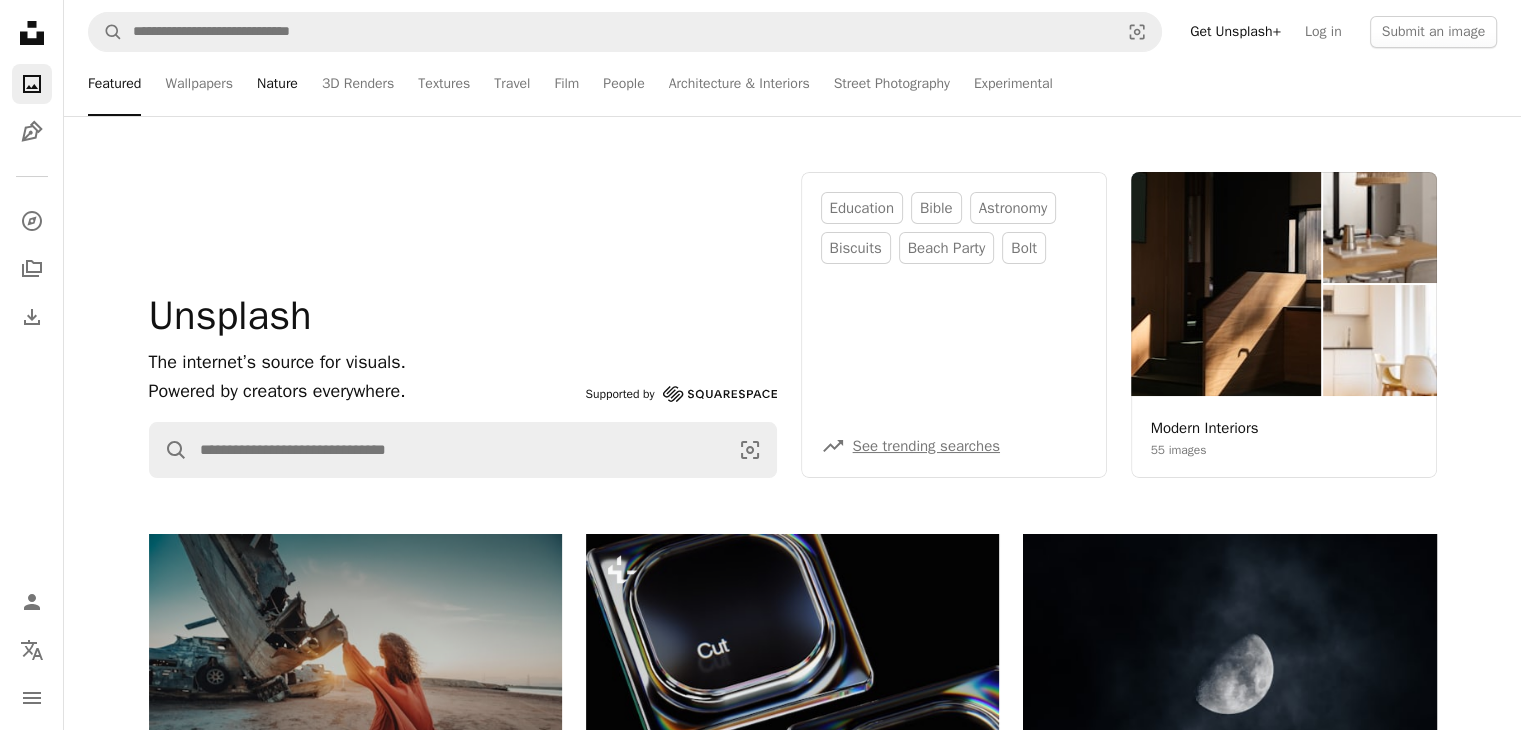 click on "Nature" at bounding box center [277, 84] 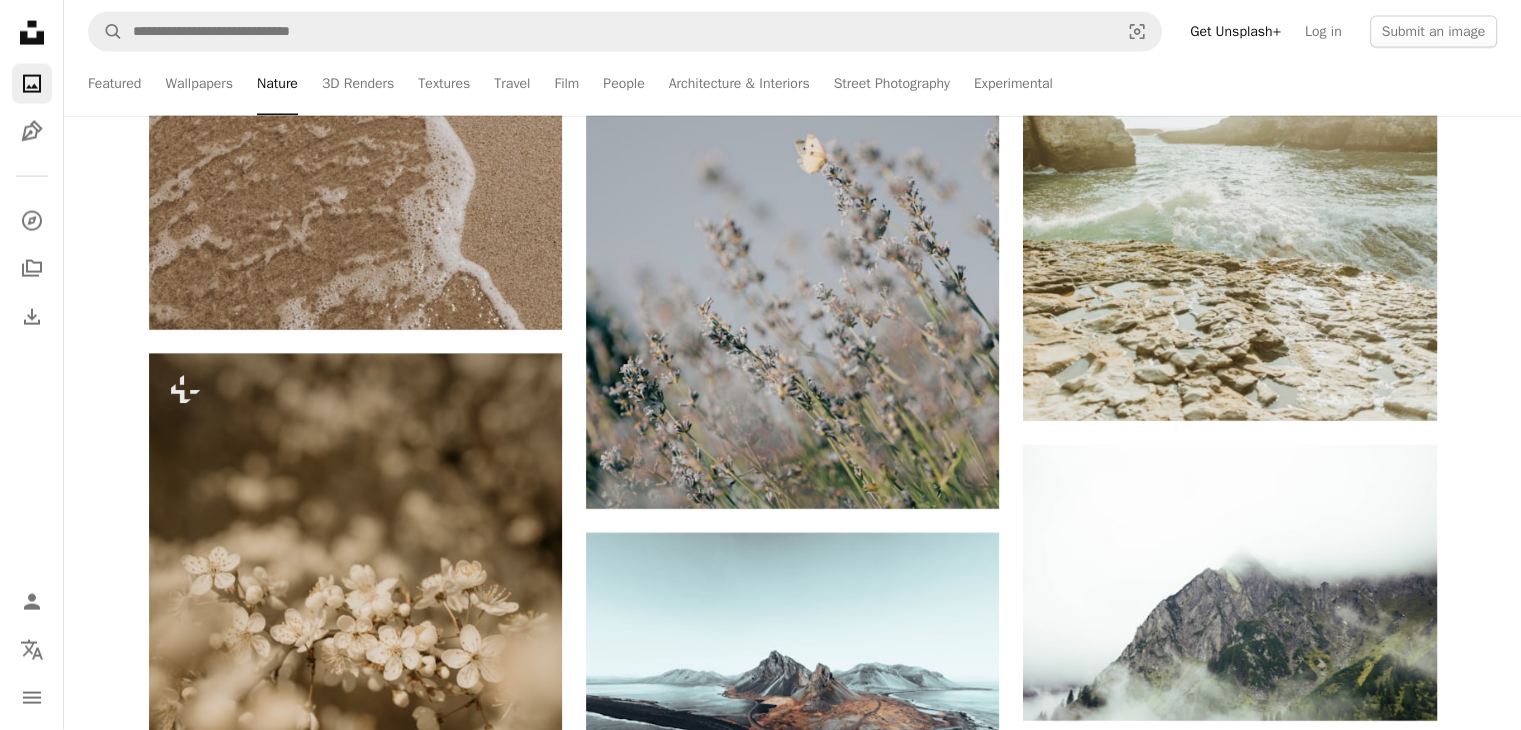 scroll, scrollTop: 12158, scrollLeft: 0, axis: vertical 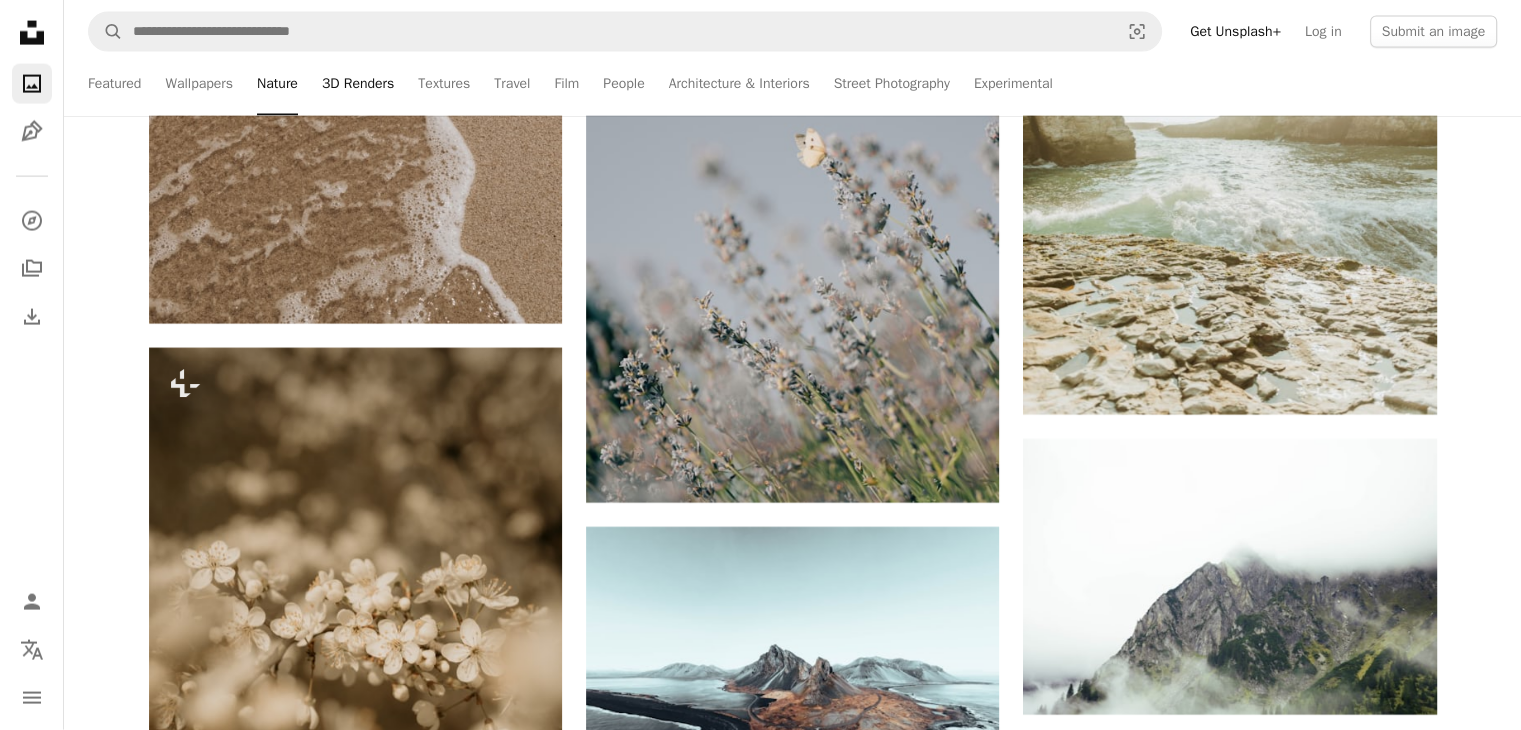 click on "3D Renders" at bounding box center (358, 84) 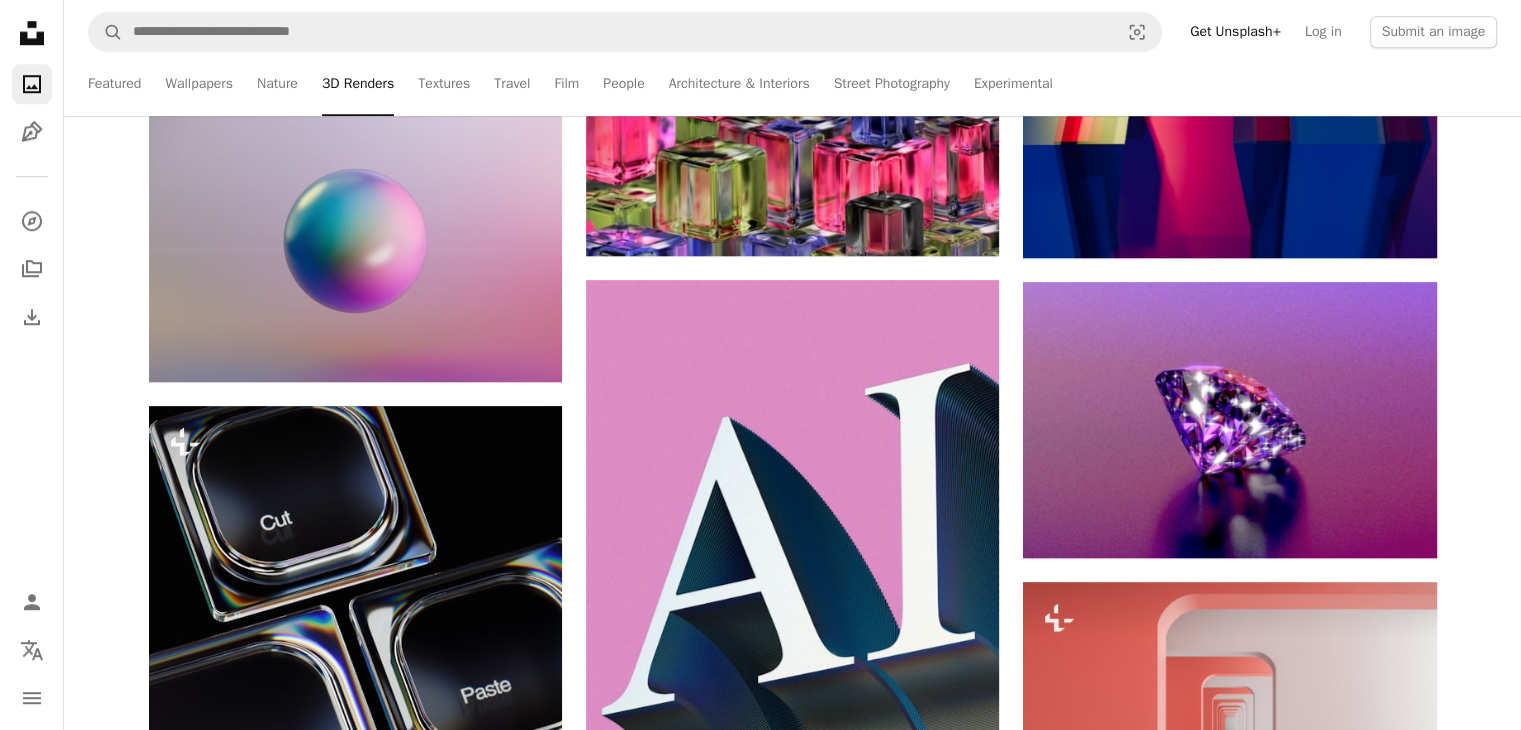 scroll, scrollTop: 1655, scrollLeft: 0, axis: vertical 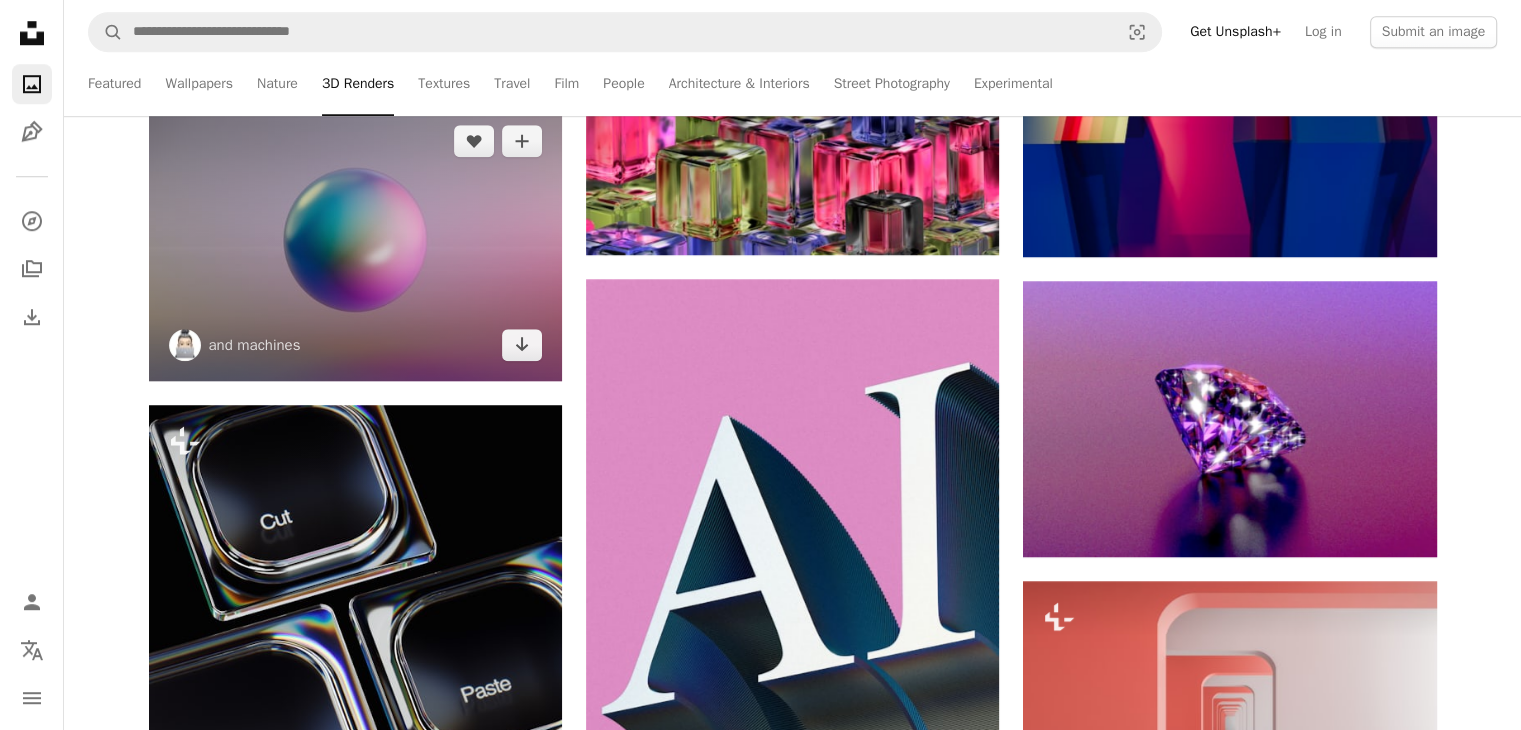 click at bounding box center [355, 242] 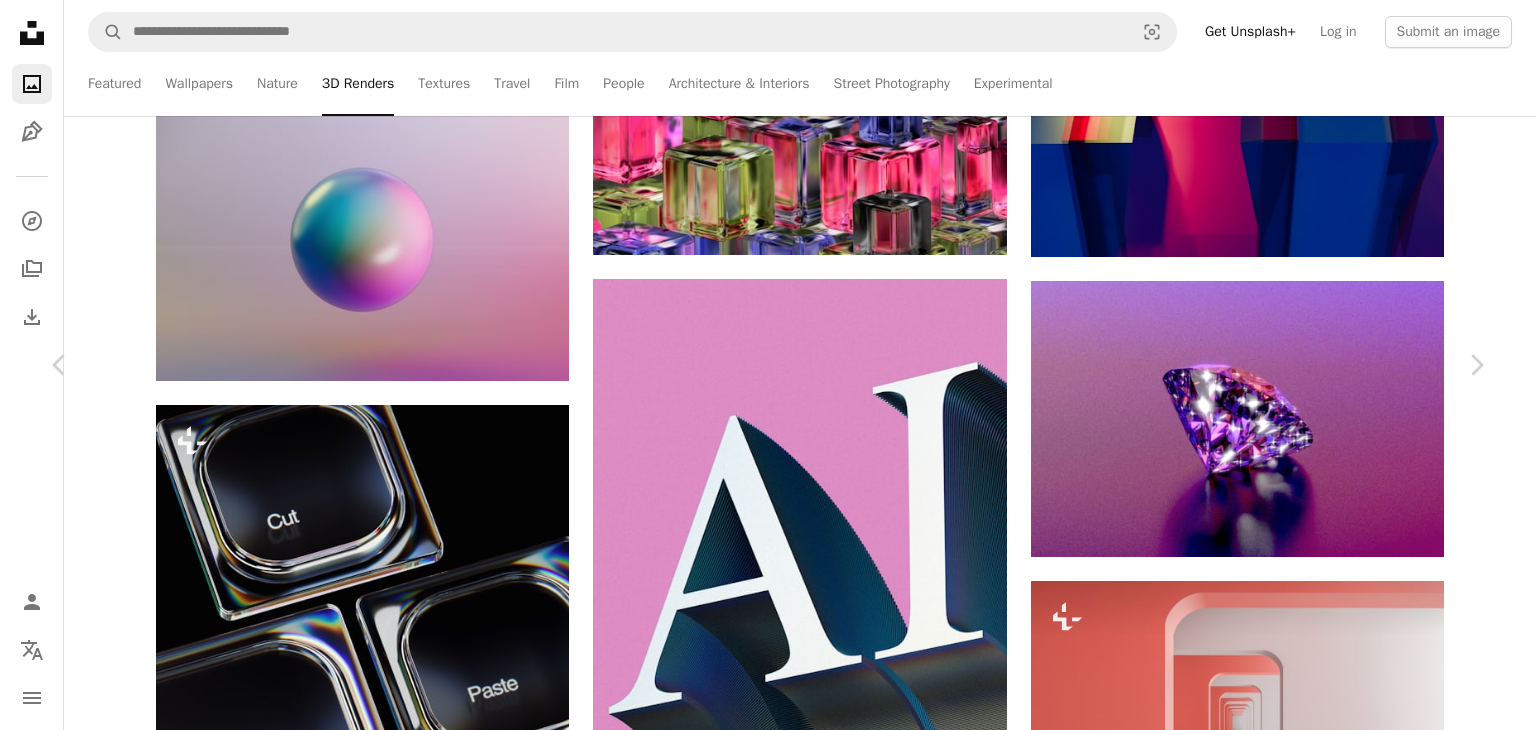 click on "Download free" at bounding box center (1287, 3570) 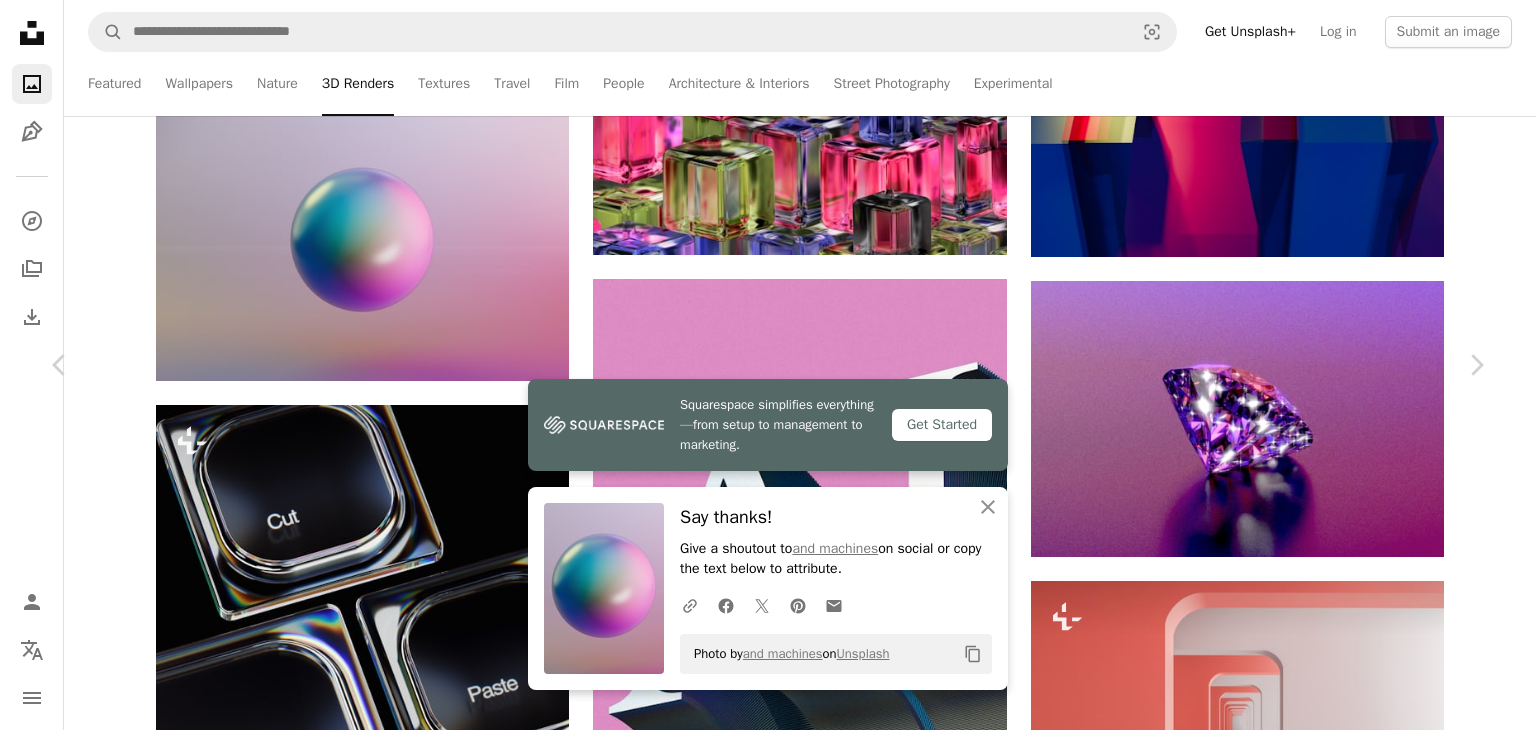 click on "An X shape Chevron left Chevron right Squarespace simplifies everything—from setup to management to marketing. Get Started An X shape Close Say thanks! Give a shoutout to  and machines  on social or copy the text below to attribute. A URL sharing icon (chains) Facebook icon X (formerly Twitter) icon Pinterest icon An envelope Photo by  and machines  on  Unsplash
Copy content and machines and_machines A heart A plus sign Edit image   Plus sign for Unsplash+ Download free Chevron down Zoom in Views 700,976 Downloads 2,516 Featured in 3D Renders A forward-right arrow Share Info icon Info More Actions Colorful 3D render of a sphere Calendar outlined Published on  [MONTH] [DAY], [YEAR] Safety Free to use under the  Unsplash License wallpaper background gradient color colorful graphic design minimal 3d render digital image render circle shape minimalistic sphere geometrical balloon ball HD Wallpapers Browse premium related images on iStock  |  Save 20% with code UNSPLASH20 View more on iStock  ↗ Related images" at bounding box center [768, 3888] 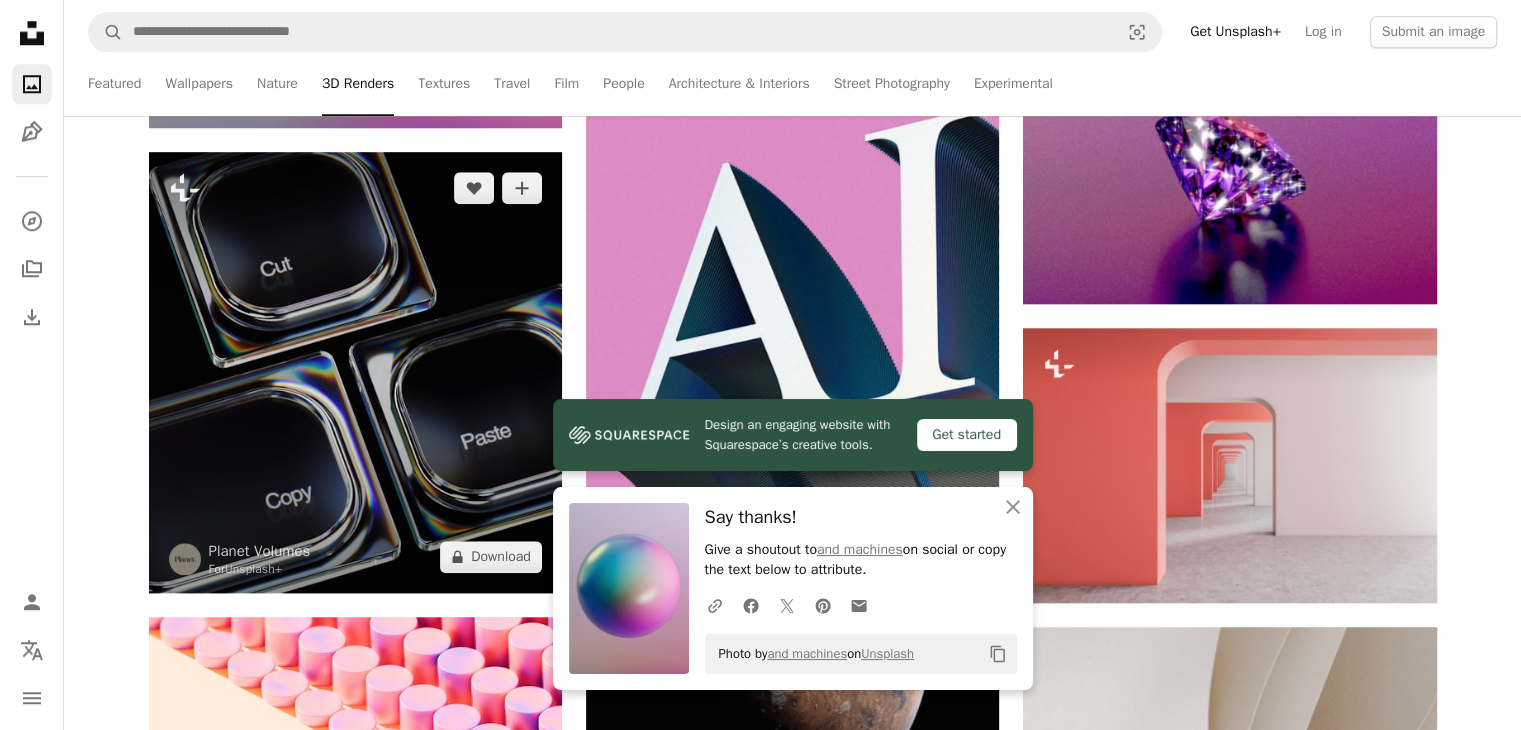 scroll, scrollTop: 1911, scrollLeft: 0, axis: vertical 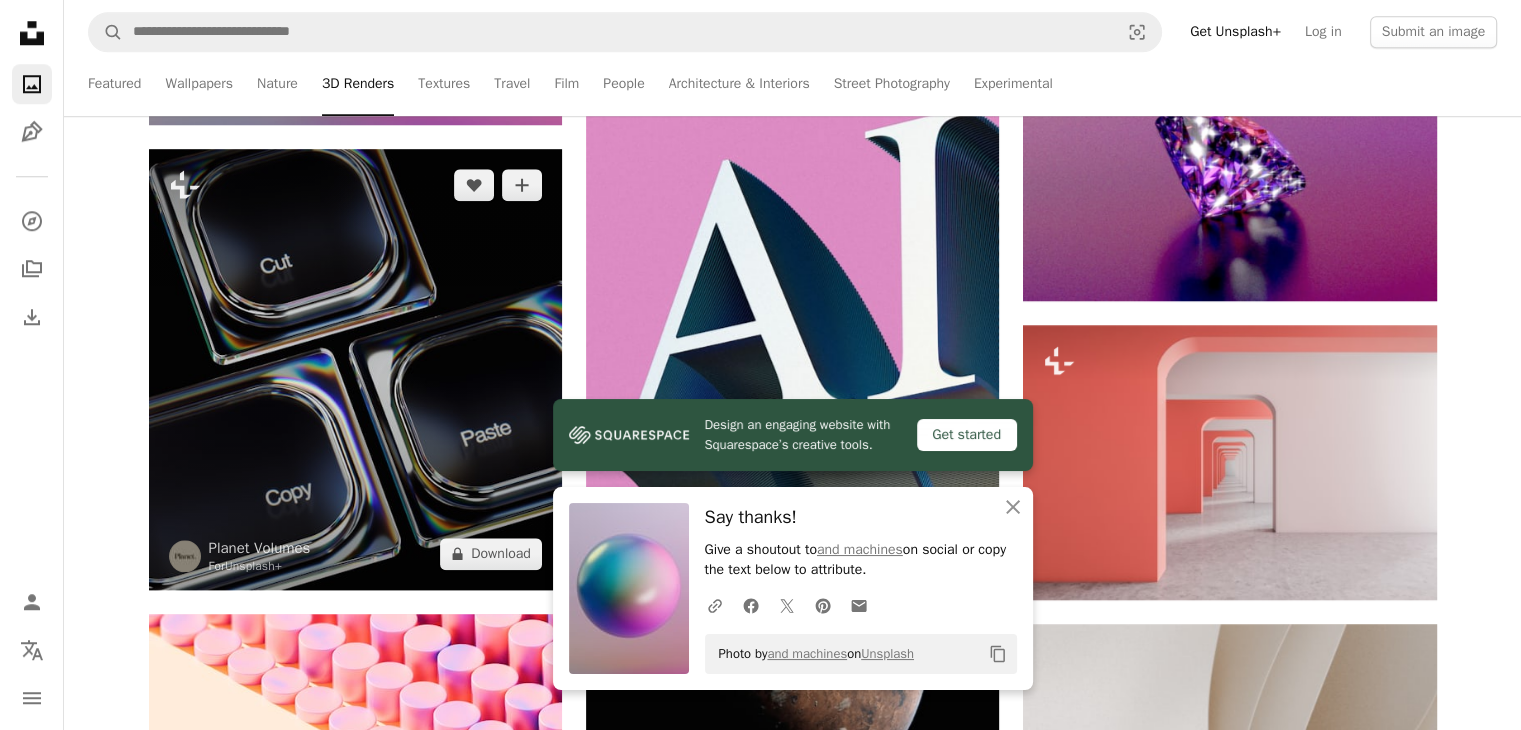 click at bounding box center [355, 369] 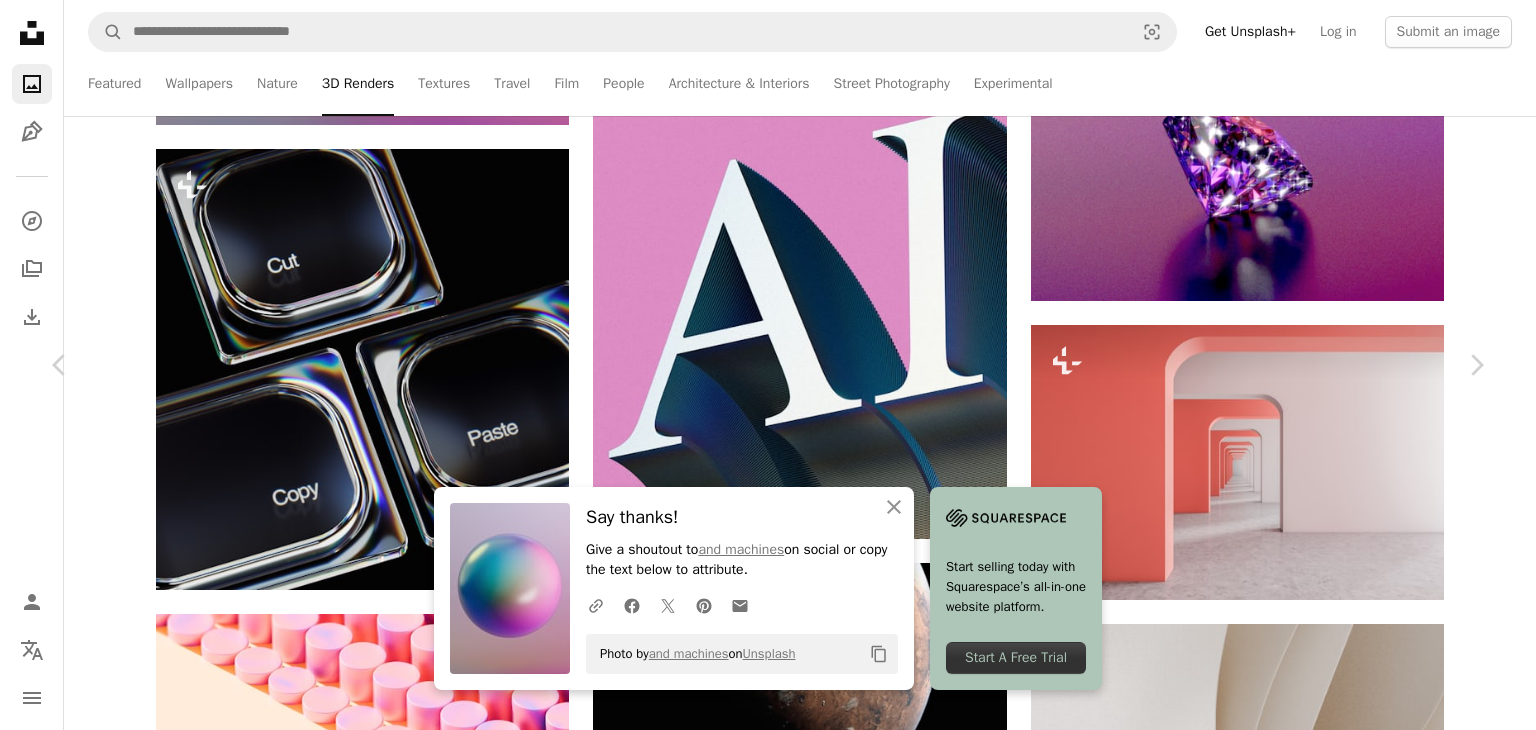 click on "A lock   Download" at bounding box center (1325, 3314) 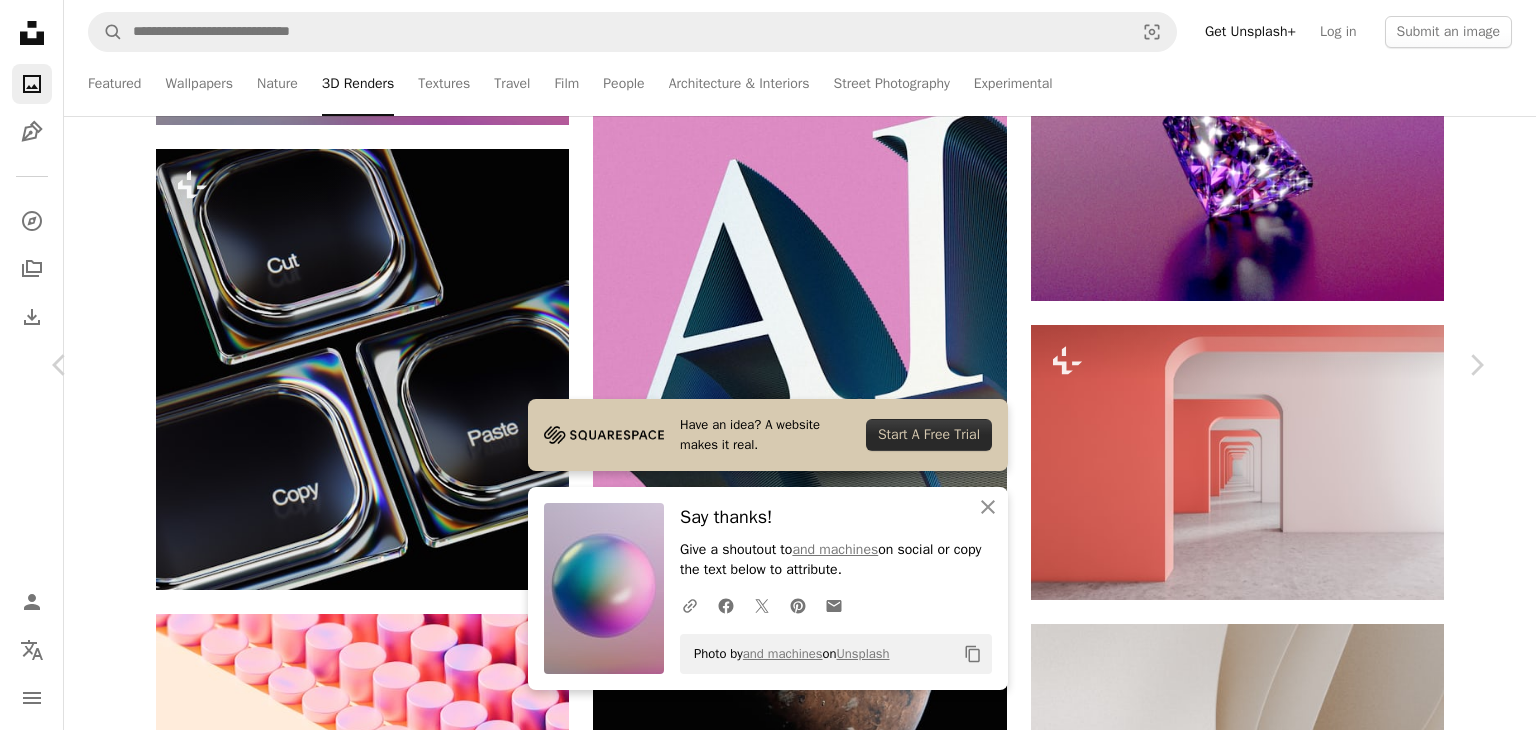 click on "An X shape Chevron left Chevron right Have an idea? A website makes it real. Start A Free Trial An X shape Close Say thanks! Give a shoutout to  and machines  on social or copy the text below to attribute. A URL sharing icon (chains) Facebook icon X (formerly Twitter) icon Pinterest icon An envelope Photo by  and machines  on  Unsplash
Copy content Planet Volumes For  Unsplash+ A heart A plus sign Edit image   Plus sign for Unsplash+ A lock   Download Zoom in Featured in Photos ,  3D Renders A forward-right arrow Share More Actions Calendar outlined Published  5 days ago Safety Licensed under the  Unsplash+ License technology tech 3d render retro render cut copy retro futuristic paste tech aesthetic Free images From this series Plus sign for Unsplash+ Related images Plus sign for Unsplash+ A heart A plus sign Imkara Visual For  Unsplash+ A lock   Download Plus sign for Unsplash+ A heart A plus sign Kamran Abdullayev For  Unsplash+ A lock   Download Plus sign for Unsplash+ A heart A plus sign For" at bounding box center [768, 3632] 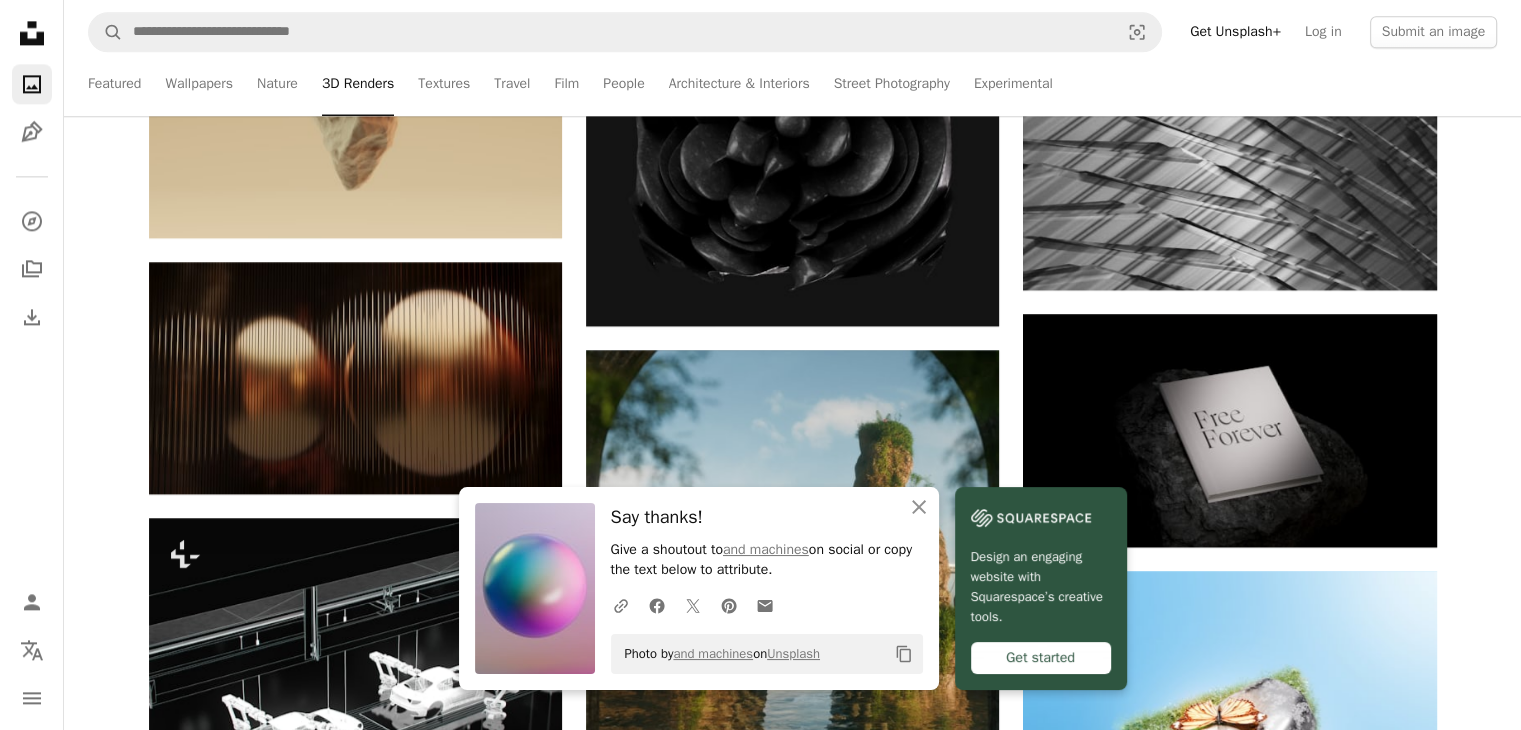 scroll, scrollTop: 2903, scrollLeft: 0, axis: vertical 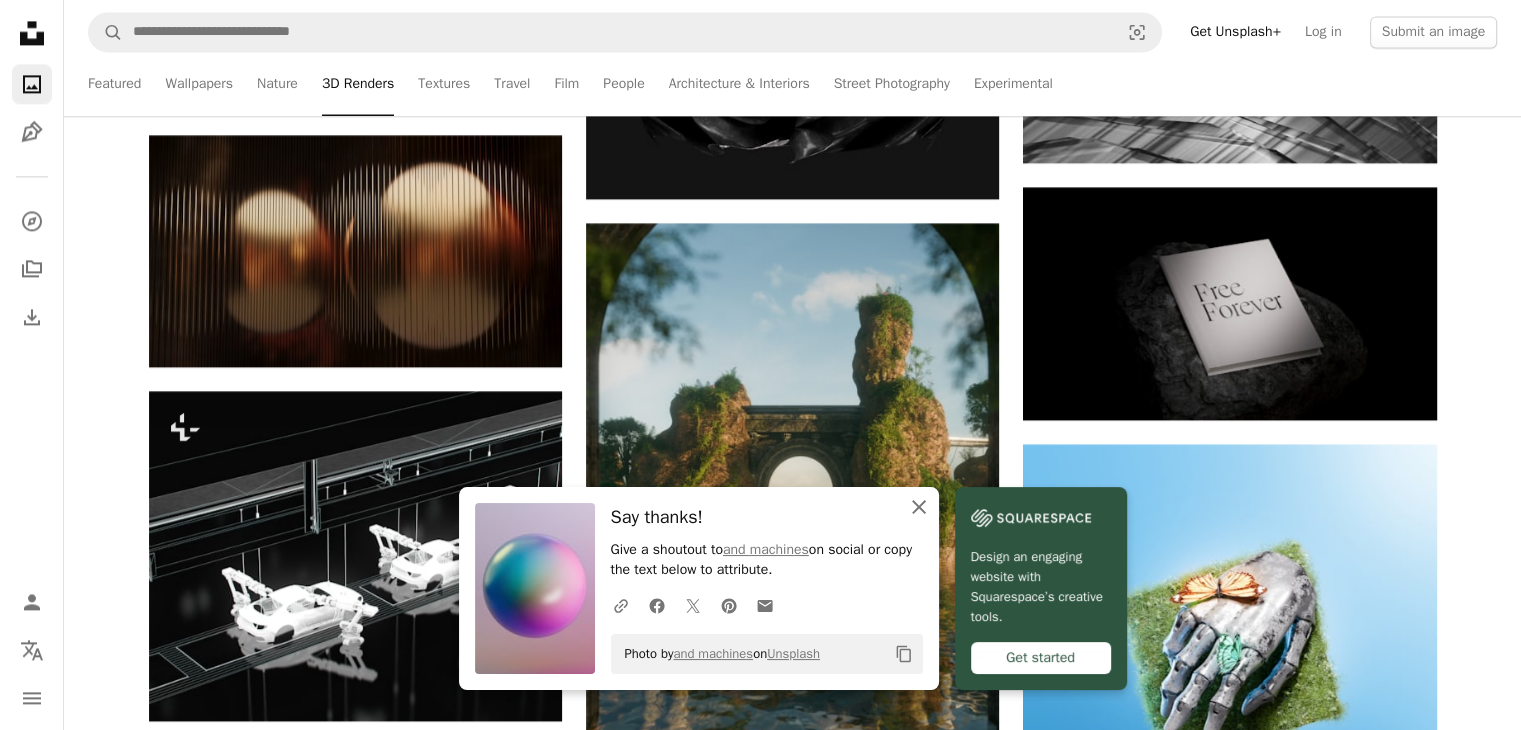 click 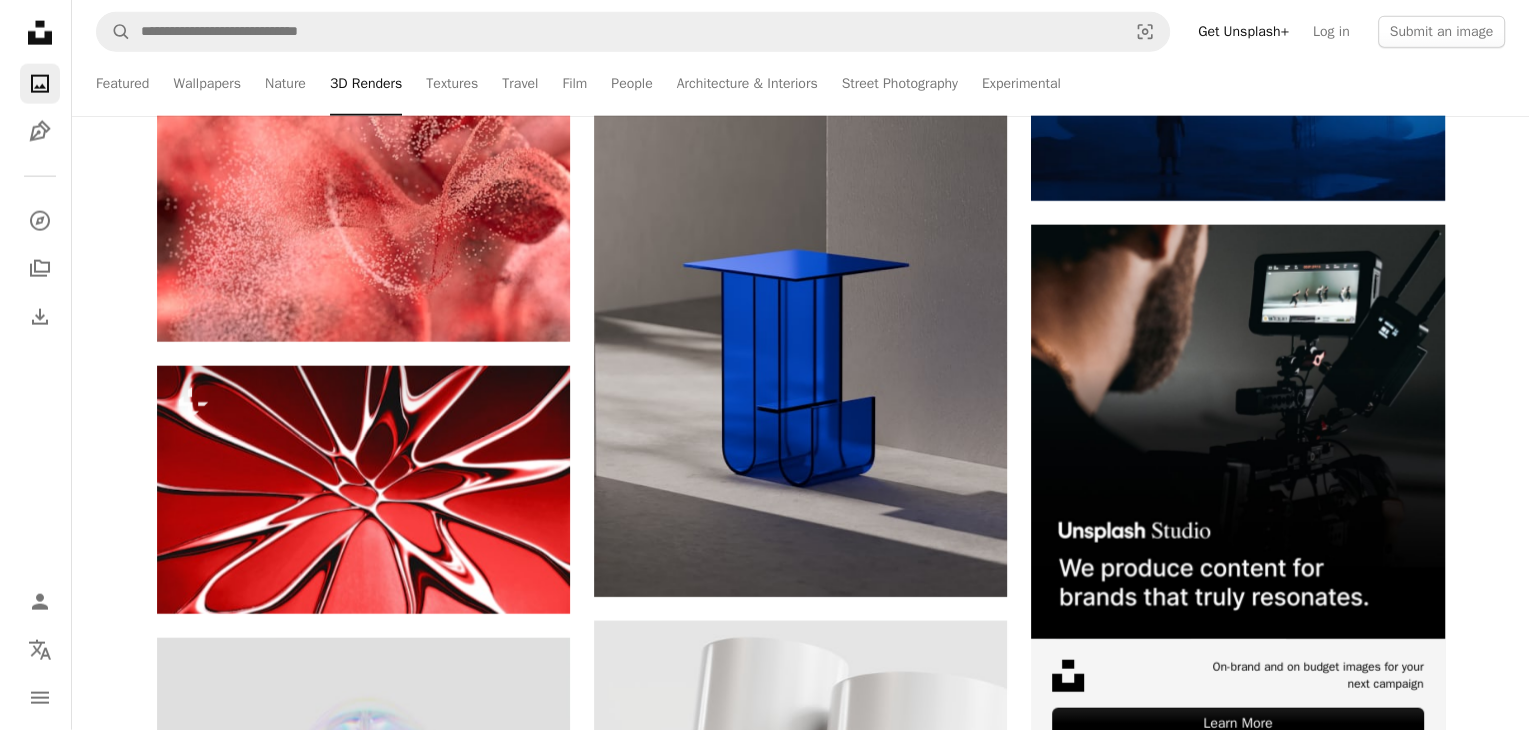 scroll, scrollTop: 4839, scrollLeft: 0, axis: vertical 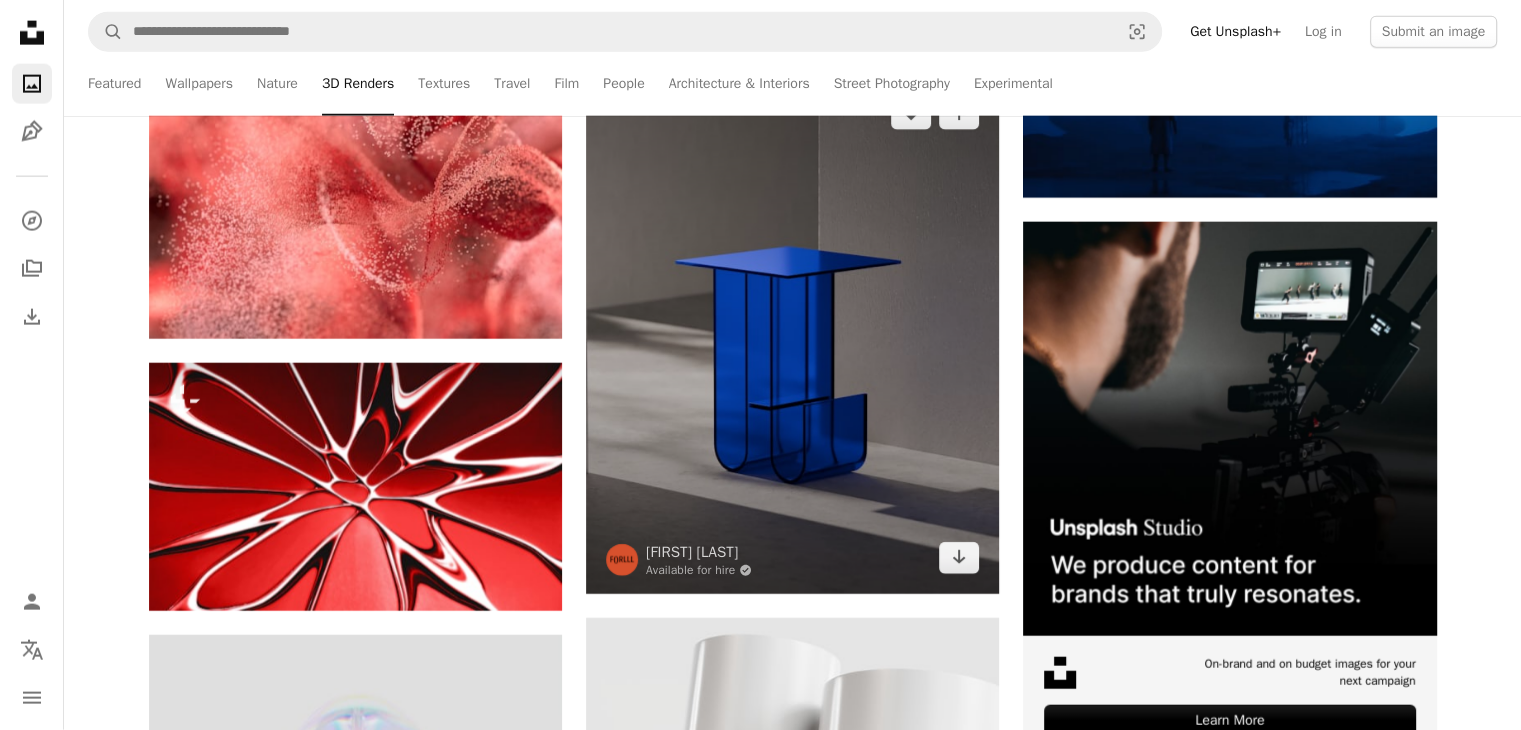 click at bounding box center [792, 336] 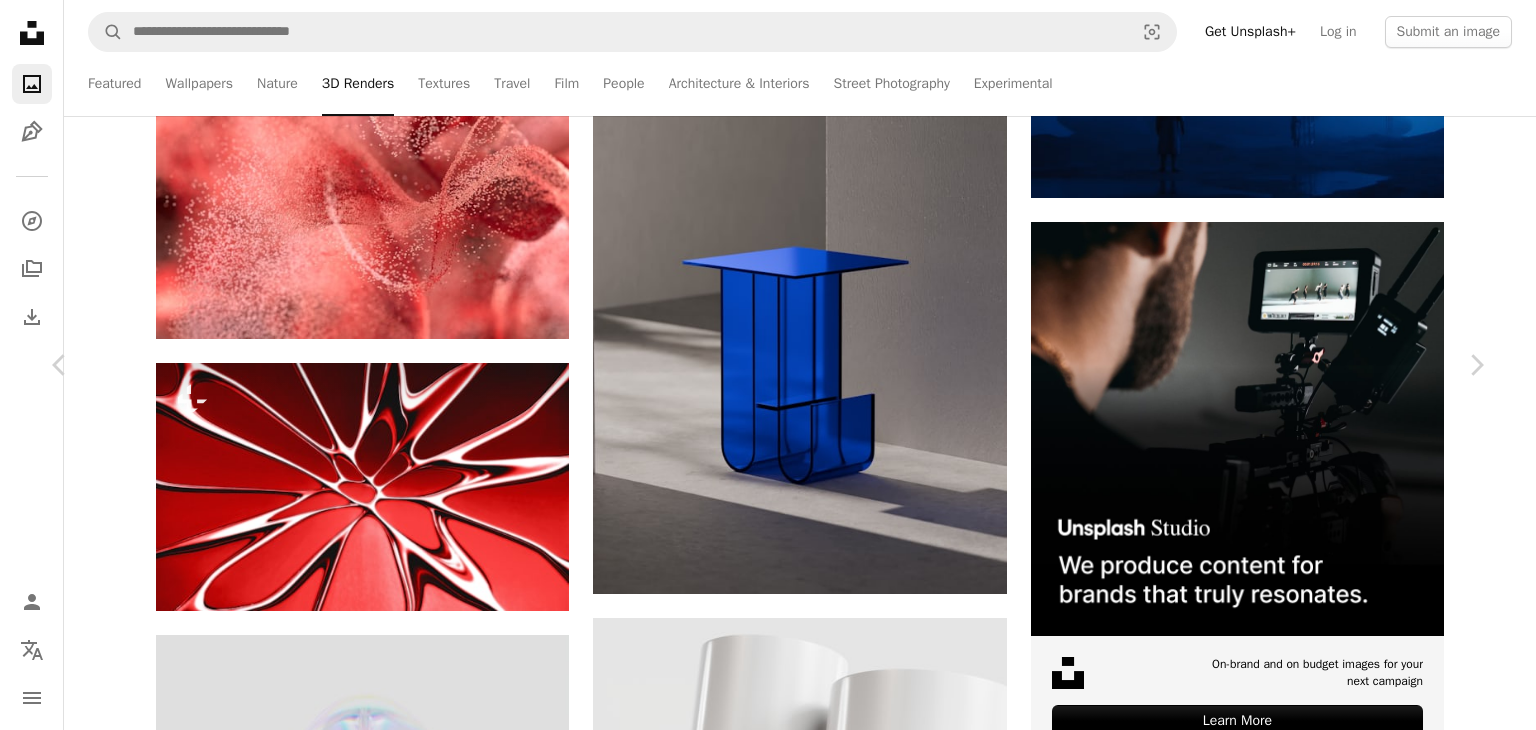 click on "Download free" at bounding box center (1287, 3971) 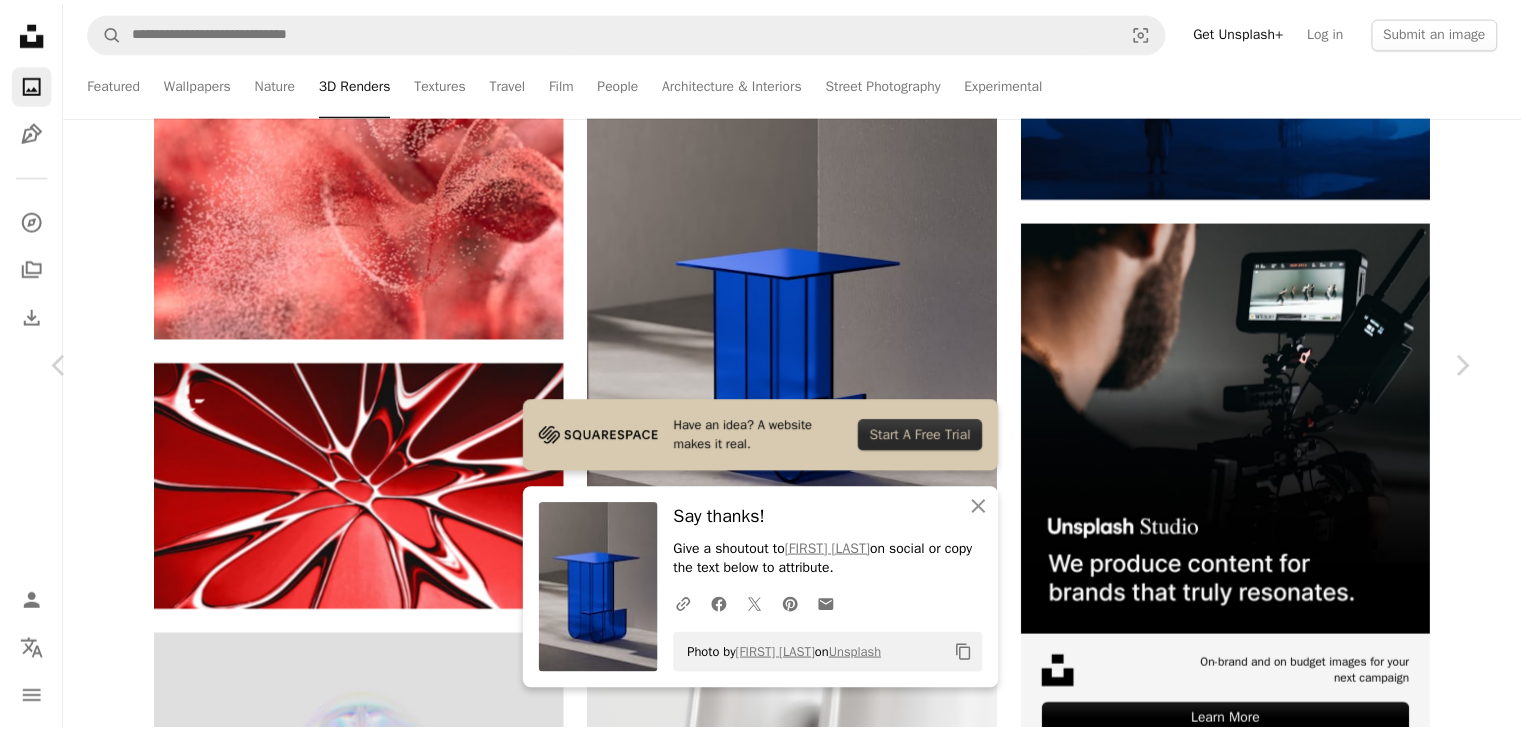 scroll, scrollTop: 638, scrollLeft: 0, axis: vertical 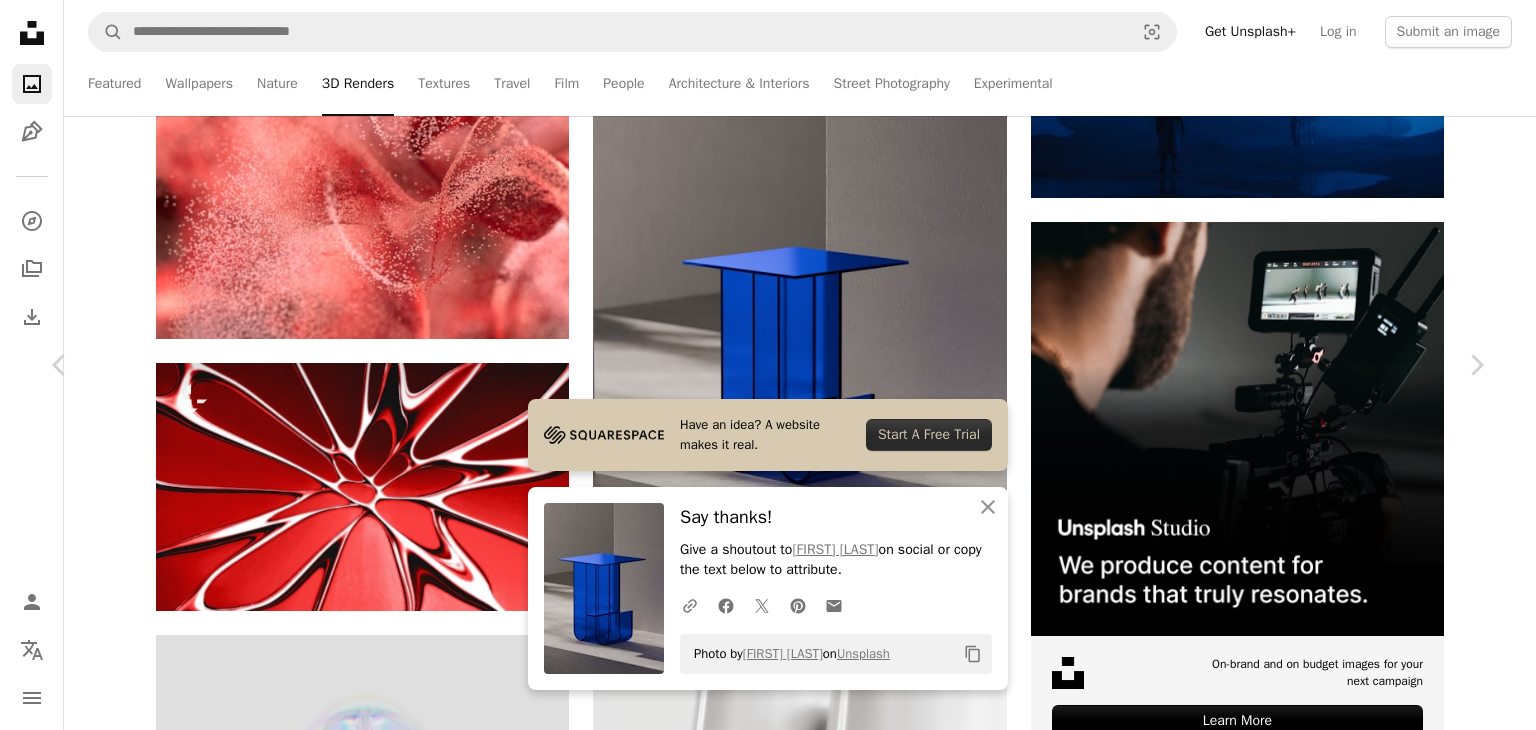 click on "An X shape Chevron left Chevron right Have an idea? A website makes it real. Start A Free Trial An X shape Close Say thanks! Give a shoutout to [PERSON] on social or copy the text below to attribute. A URL sharing icon (chains) Facebook icon X (formerly Twitter) icon Pinterest icon An envelope Photo by [PERSON] on Unsplash
Copy content [PERSON] Available for hire A checkmark inside of a circle A heart A plus sign Edit image   Plus sign for Unsplash+ Download free Chevron down Zoom in Views [NUMBER], [NUMBER] Downloads [NUMBER] Featured in 3D Renders A forward-right arrow Share Info icon Info More Actions A striking electric blue side table made from what appears to be bent acrylic or glass, featuring a unique, modern design with a square top and a base incorporating rounded U-shapes and a practical lower shelf. It stands against a muted gray wall and concrete floor, with sunlight casting sharp shadows. Read more Calendar outlined Published  [NUMBER] weeks ago Safety Free to use under the  Unsplash License" at bounding box center [768, 4289] 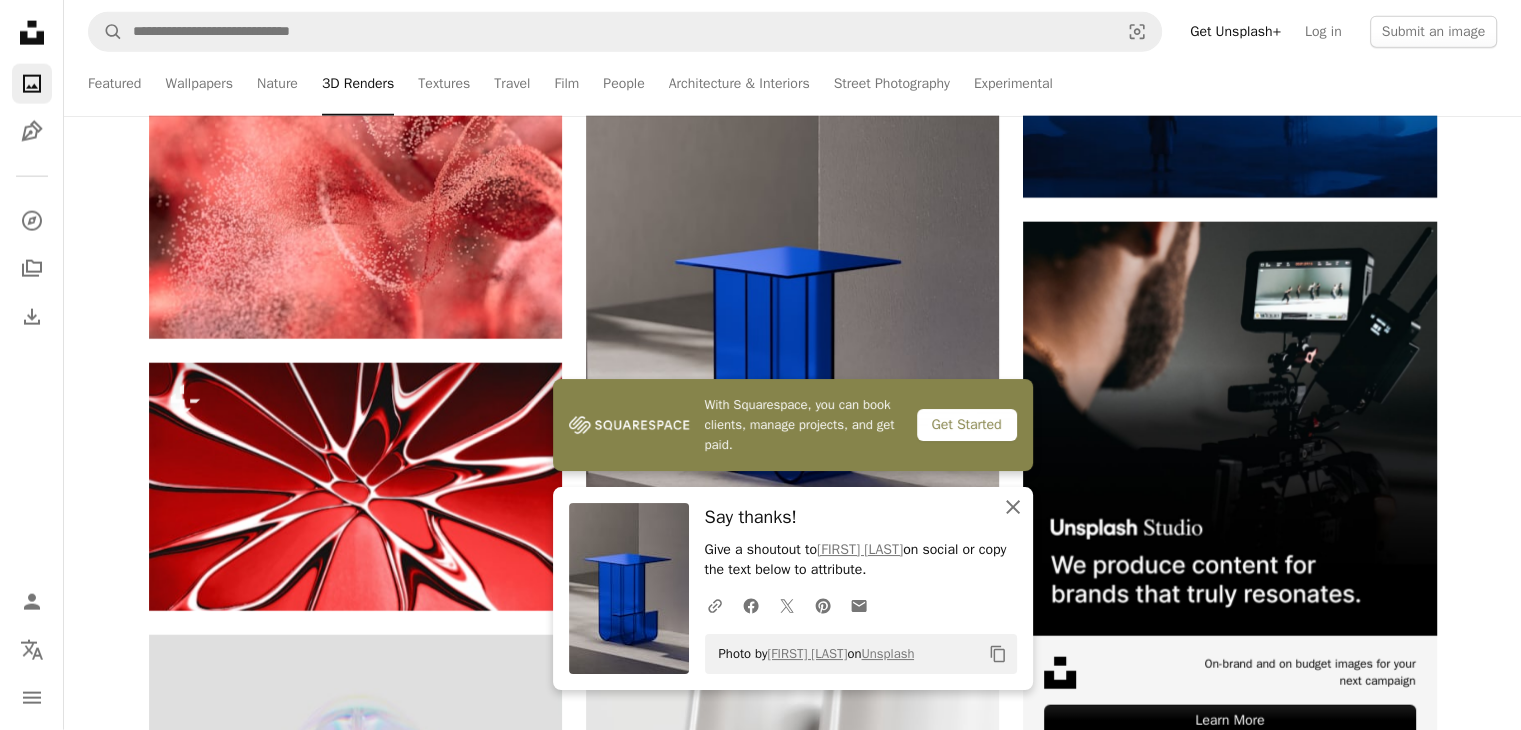 click 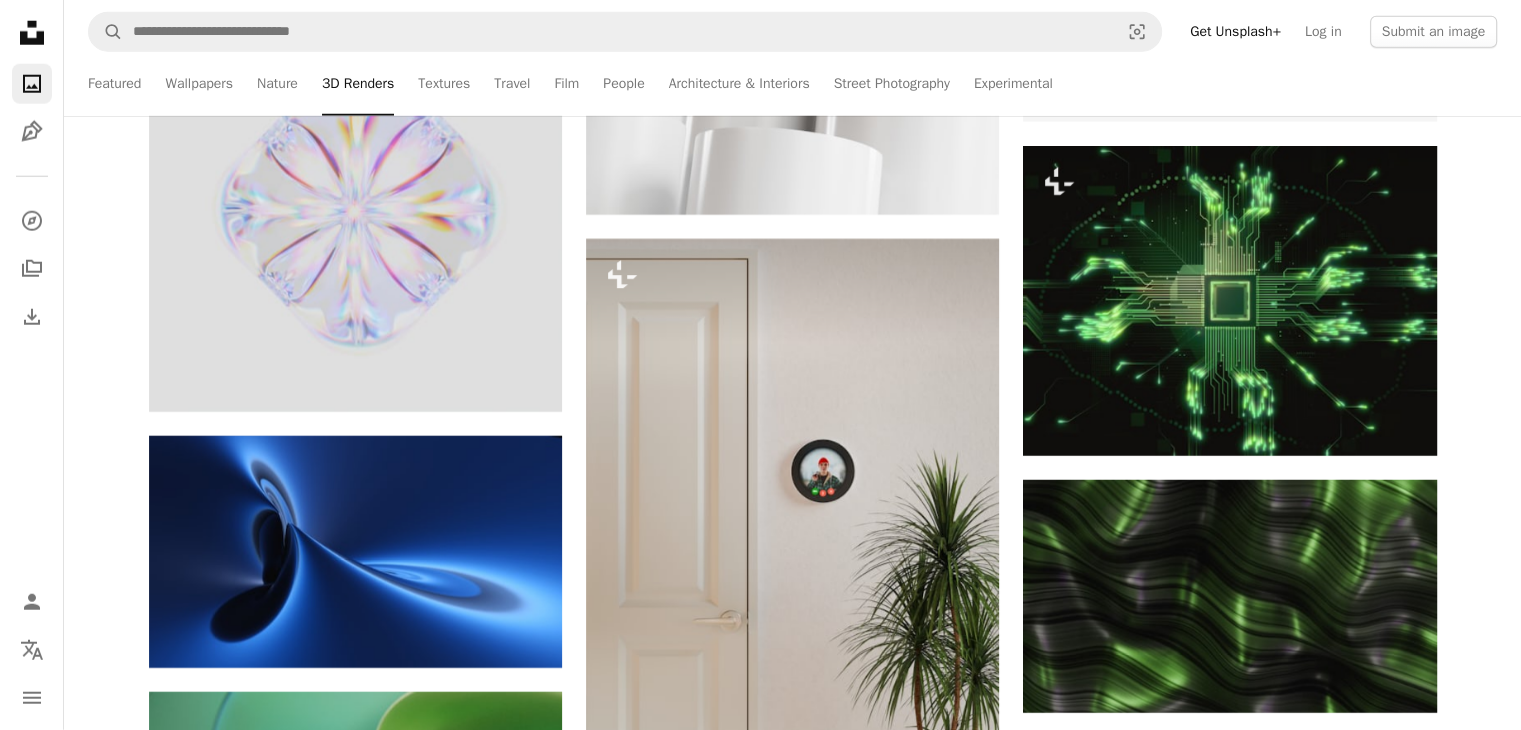 scroll, scrollTop: 5472, scrollLeft: 0, axis: vertical 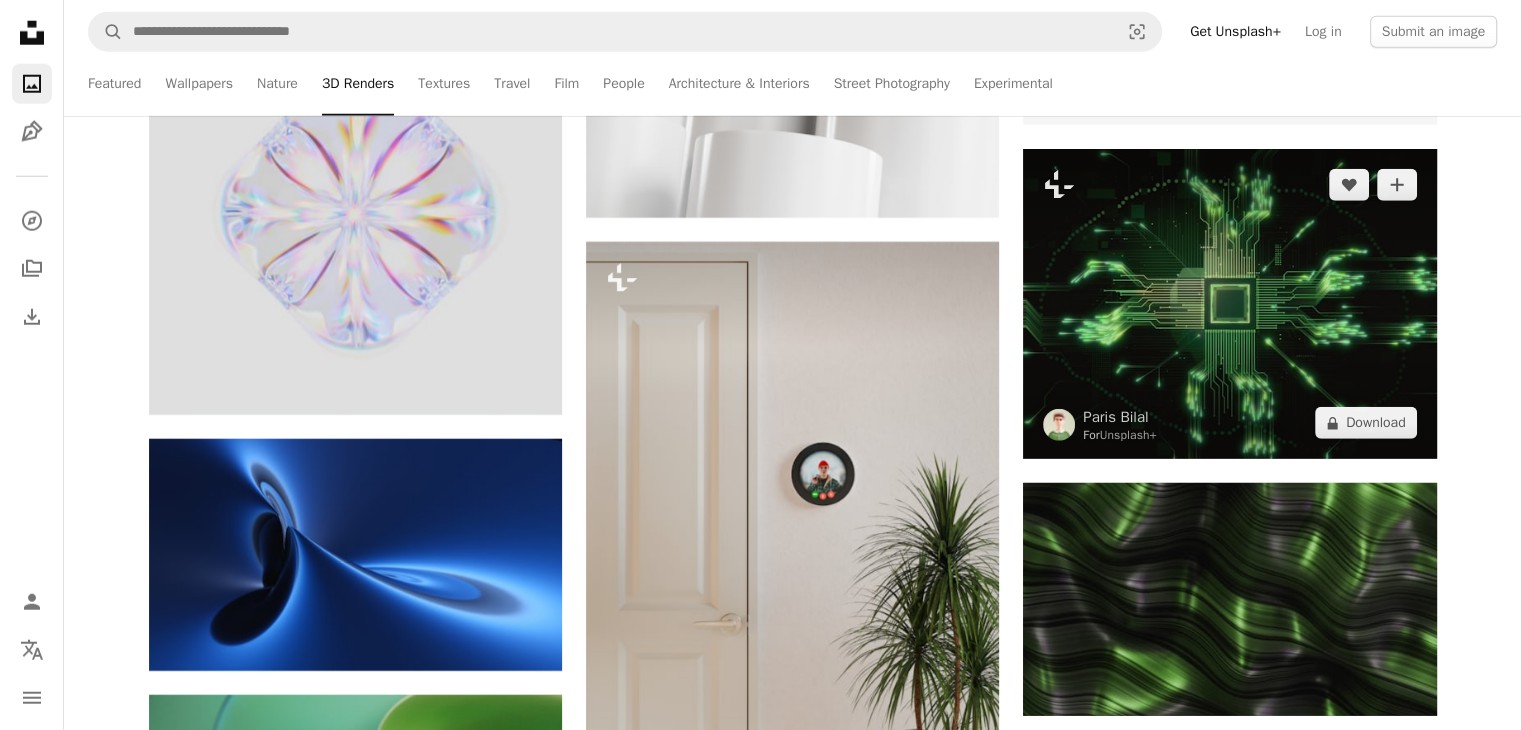 click at bounding box center [1229, 304] 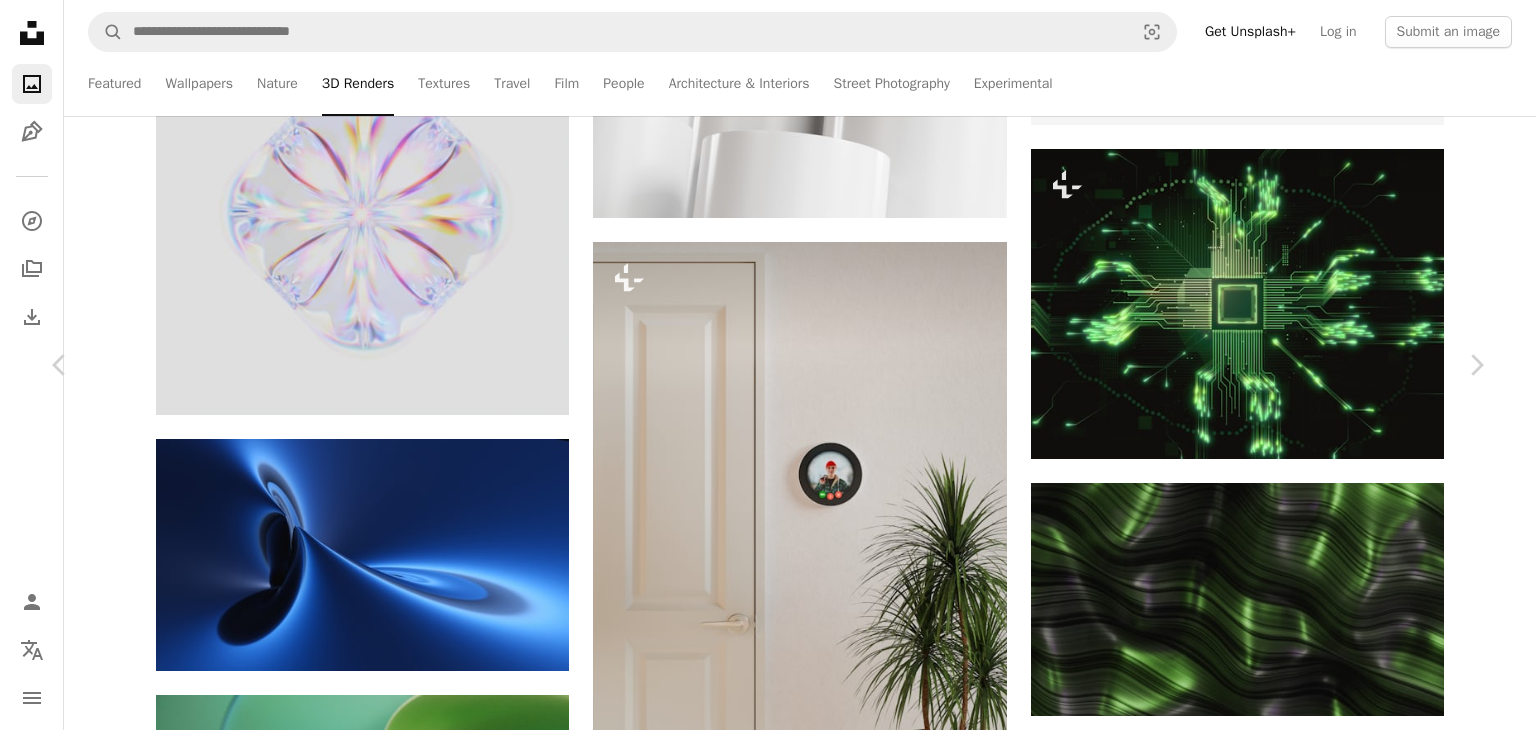 click on "A lock   Download" at bounding box center (1325, 3337) 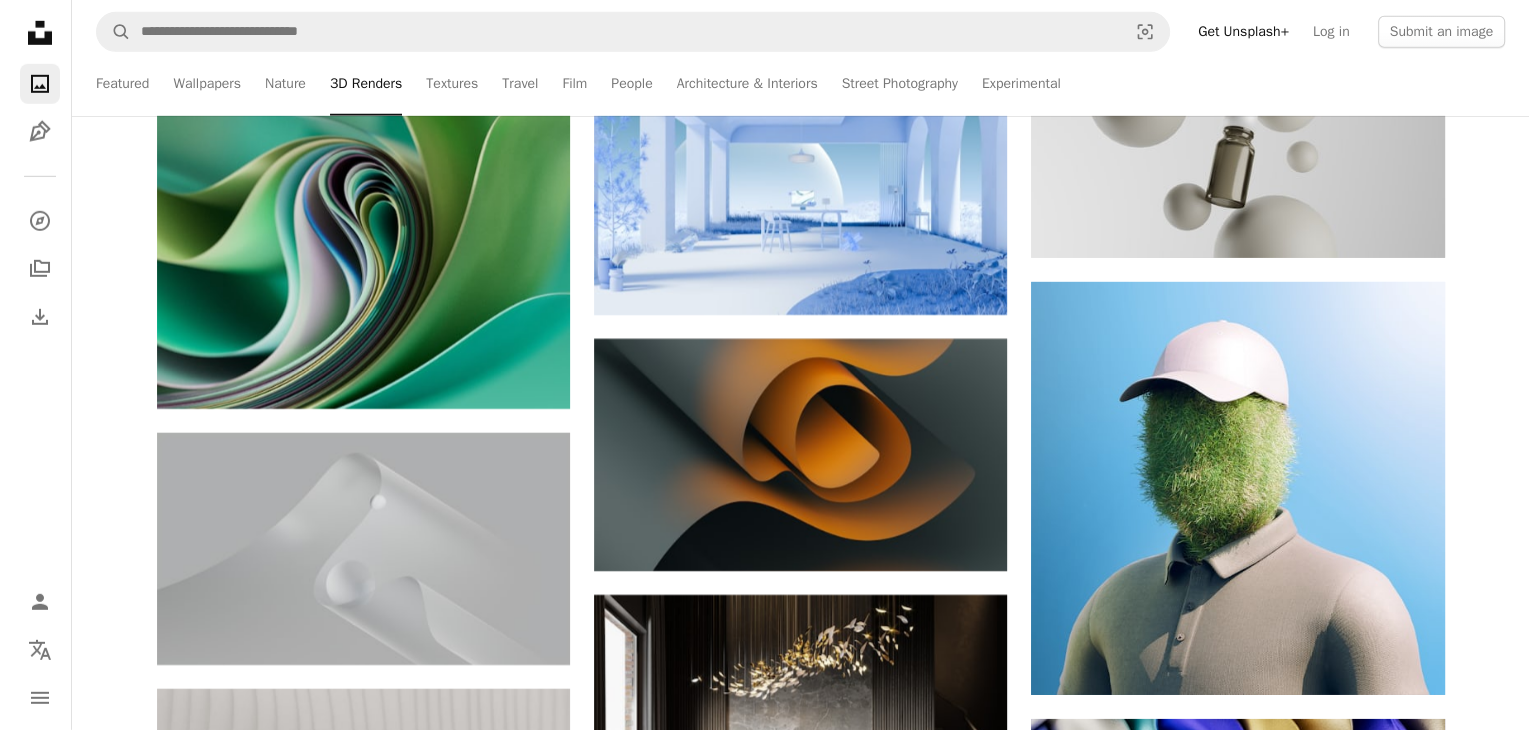 scroll, scrollTop: 6020, scrollLeft: 0, axis: vertical 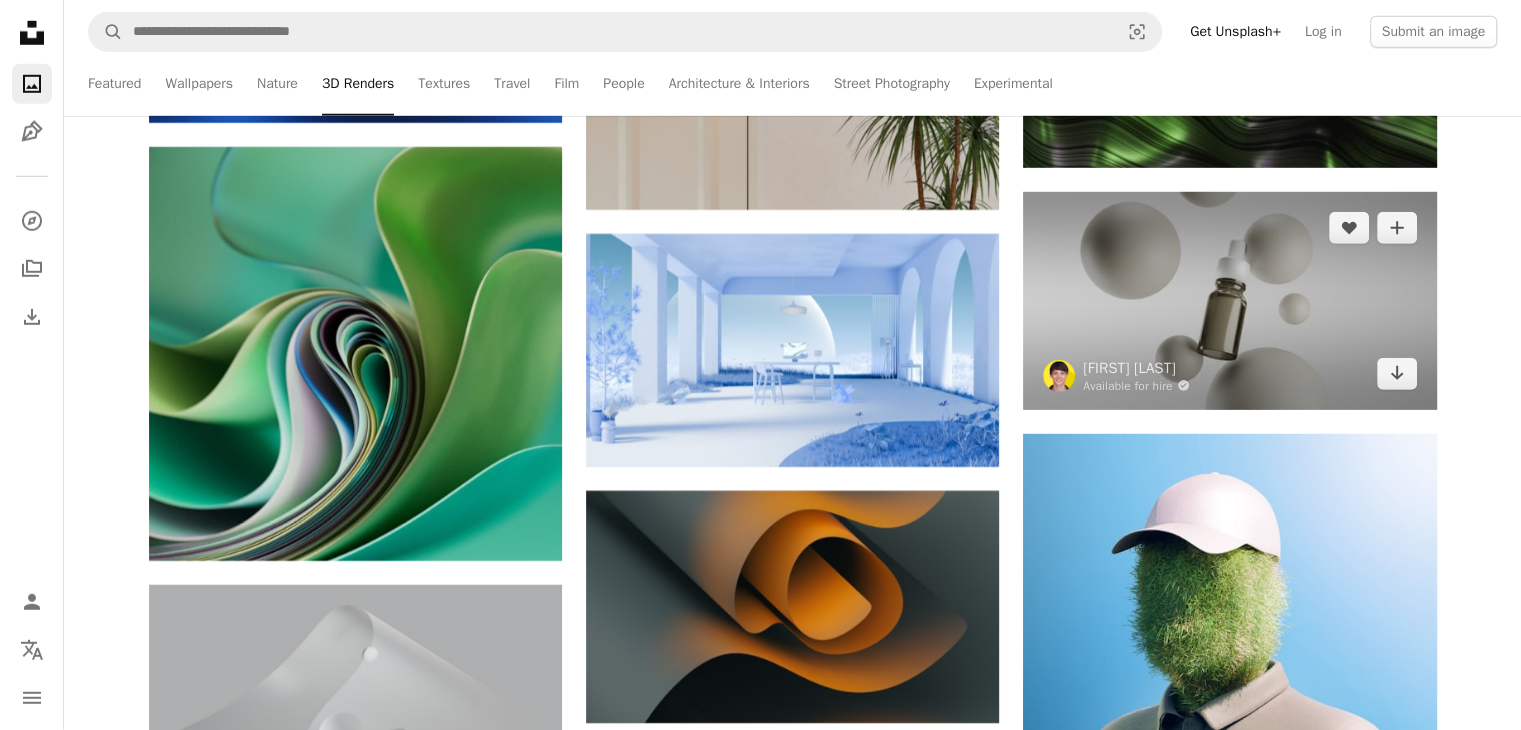 click at bounding box center (1229, 301) 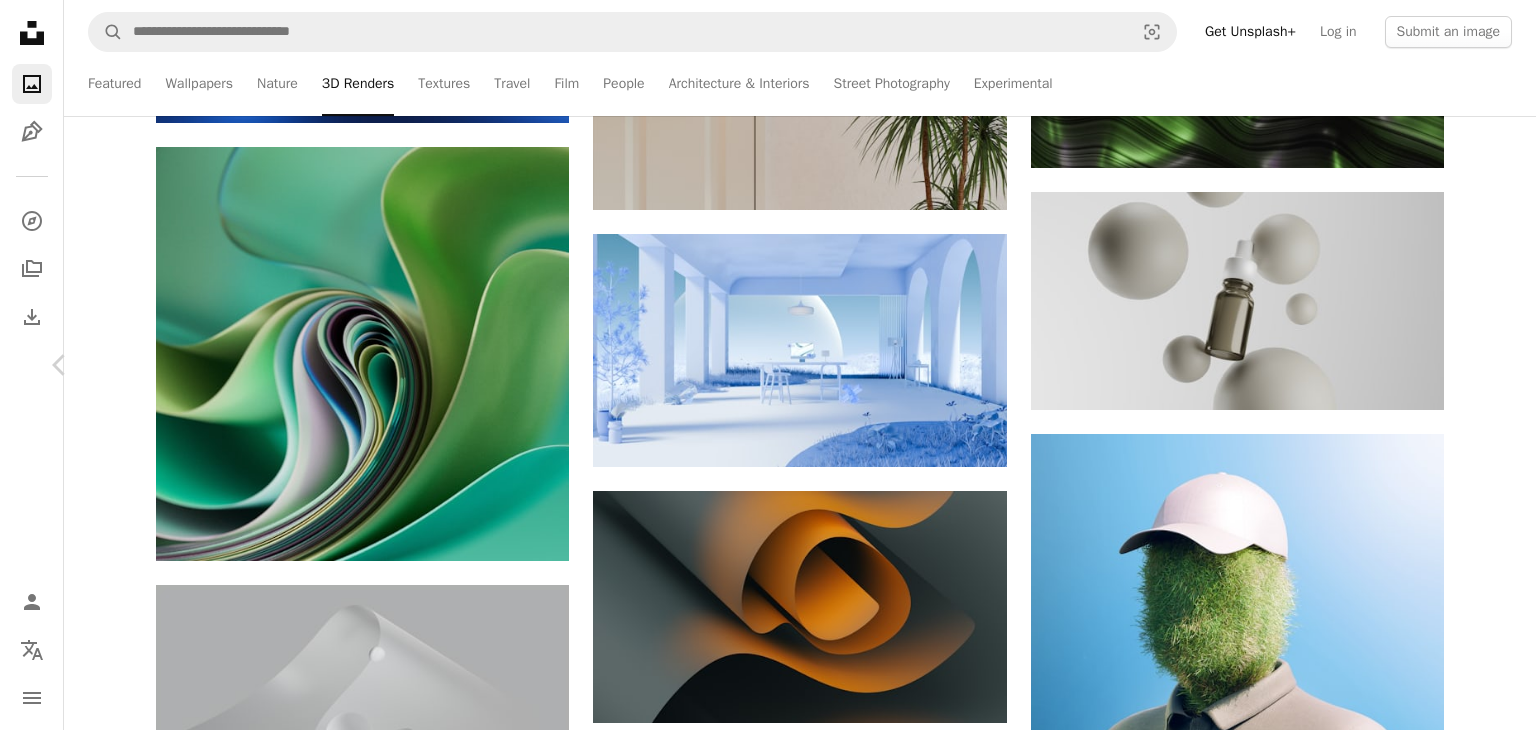 click on "Chevron right" at bounding box center [1476, 365] 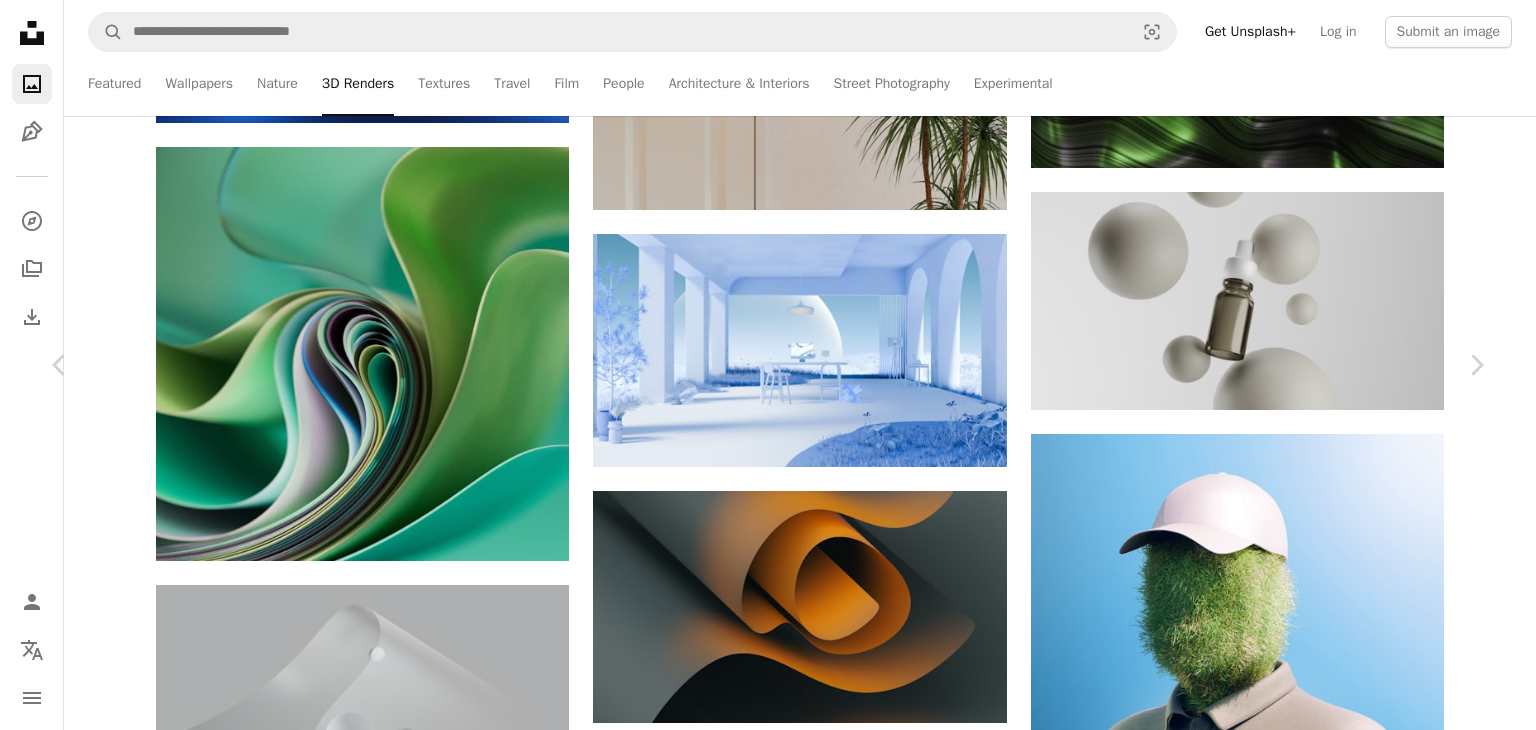 click on "Unsplash logo Unsplash Home A photo Pen Tool A compass A stack of folders Download Photos Chevron down Person Localization icon navigation menu A magnifying glass Visual search Get Unsplash+ Log in Submit an image Featured Featured Wallpapers Nature 3D Renders Textures Travel Film People Architecture \u0026 Interiors Street Photography Experimental 3D Renders Curated by Unsplash This category showcases digitally rendered creations that blend technology and art, exploring the limitless potential of digital creativity. Submit to 3D Renders –– –––– –––– – –––– –––– –   –– –––– ––– ––  ––– ––– –– –––. Top contributors [PERSON] [PERSON] [PERSON] [PERSON] Featured [PERSON] 3D Renders Curated by Unsplash This category showcases digitally rendered creations that blend technology and art, exploring the limitless potential of digital creativity. Submit to" at bounding box center (768, -997) 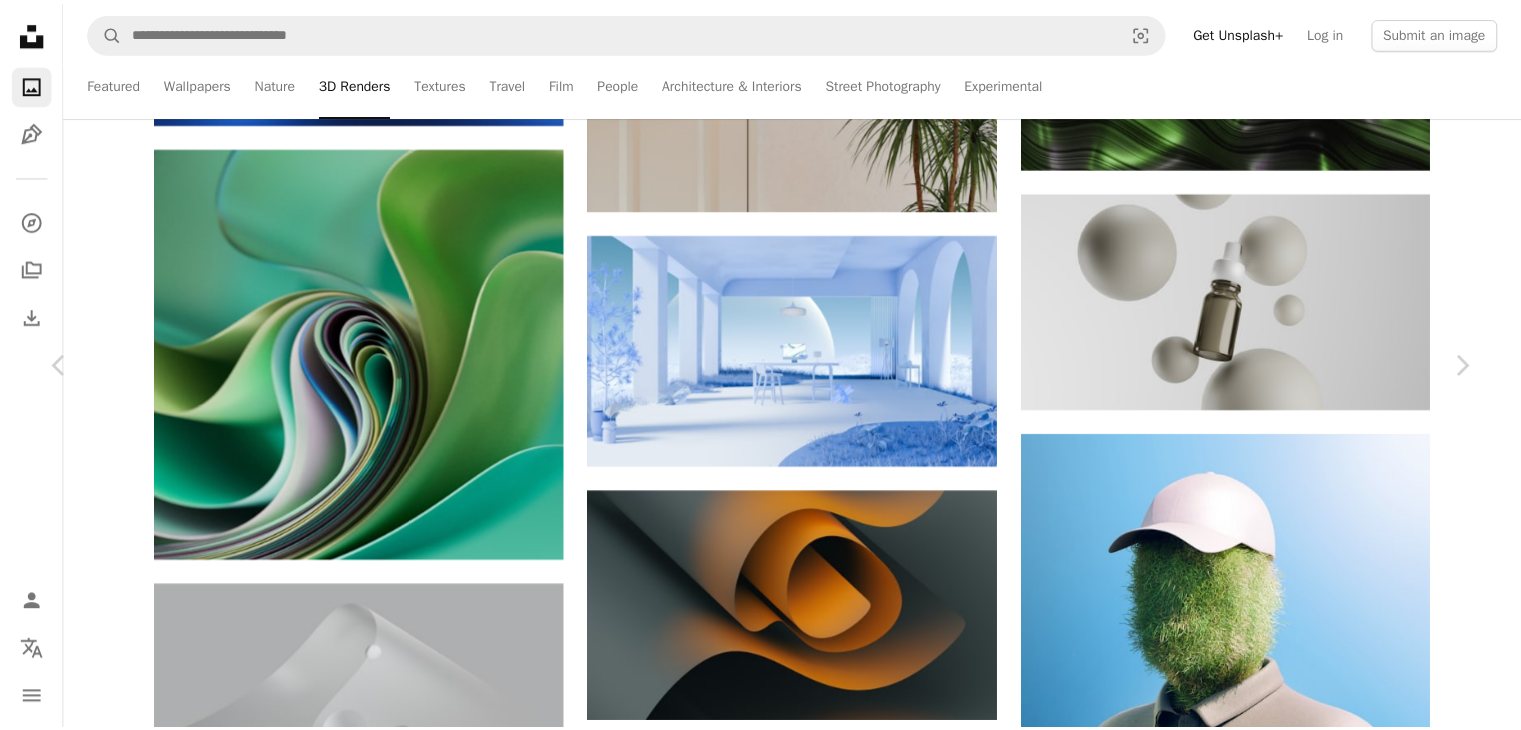 scroll, scrollTop: 0, scrollLeft: 0, axis: both 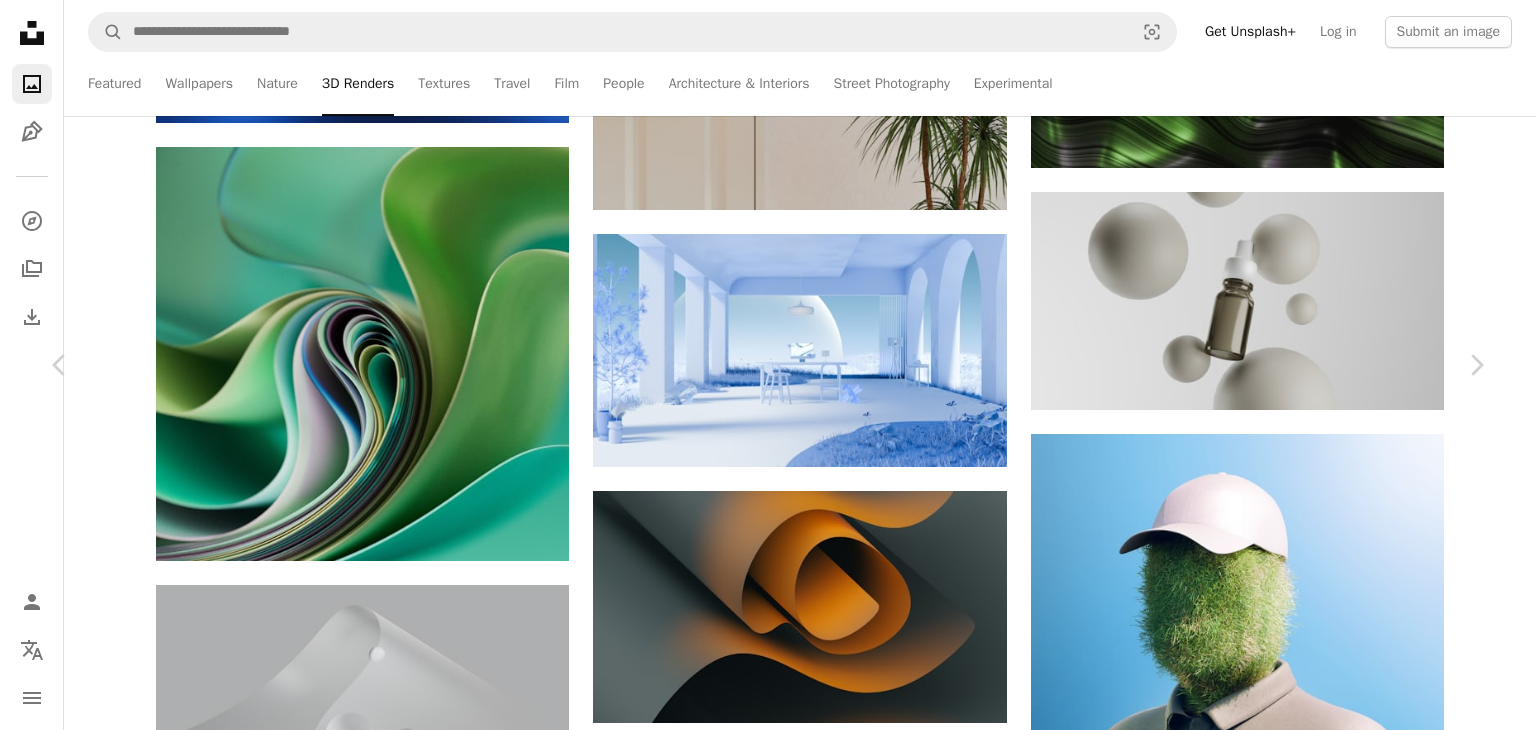 click on "An X shape Chevron left Chevron right TSD Studio For  Unsplash+ A heart A plus sign Edit image   Plus sign for Unsplash+ A lock   Download Zoom in Featured in 3D Renders A forward-right arrow Share More Actions Calendar outlined Published on  [MONTH] [DAY], [YEAR] Safety Licensed under the  Unsplash+ License security 3d render digital image render cctv security camera surveillance monitoring high tech supervision oversight smart doorbell digital surveillance Public domain images From this series Chevron right Plus sign for Unsplash+ Related images Plus sign for Unsplash+ A heart A plus sign Imkara Visual For  Unsplash+ A lock   Download Plus sign for Unsplash+ A heart A plus sign Ruliff Andrean For  Unsplash+ A lock   Download Plus sign for Unsplash+ A heart A plus sign TSD Studio For  Unsplash+ A lock   Download Plus sign for Unsplash+ A heart A plus sign Ruliff Andrean For" at bounding box center [768, 4391] 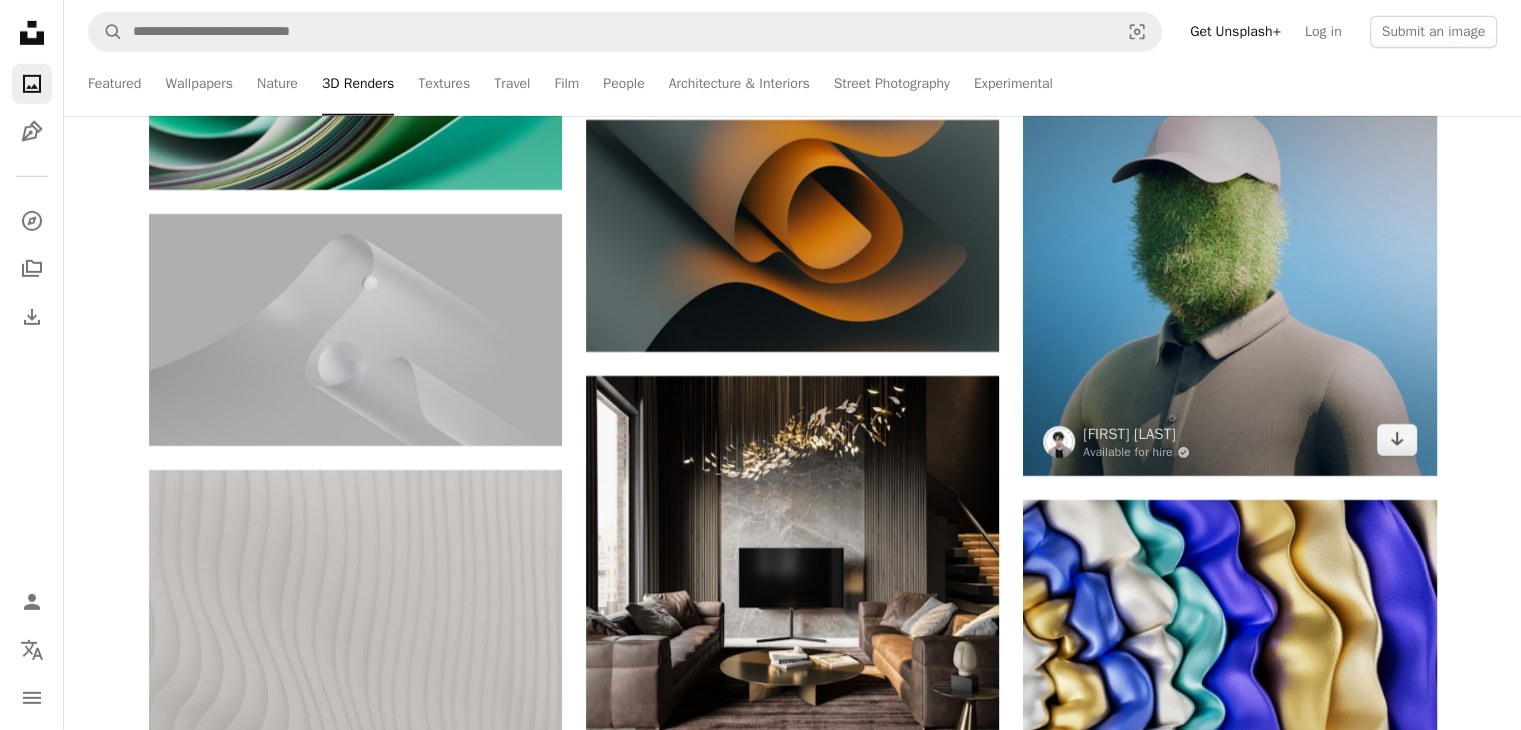 scroll, scrollTop: 6394, scrollLeft: 0, axis: vertical 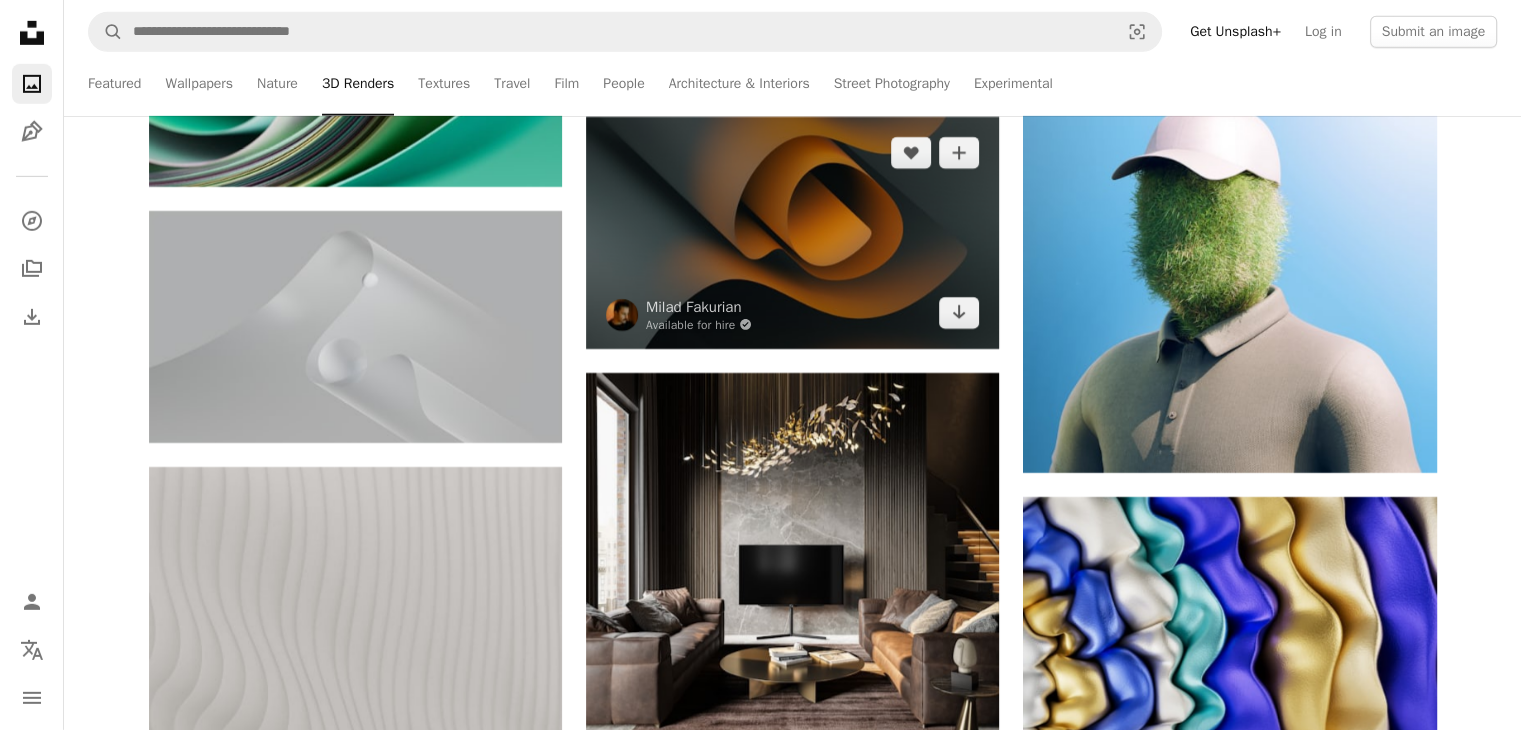 click at bounding box center [792, 233] 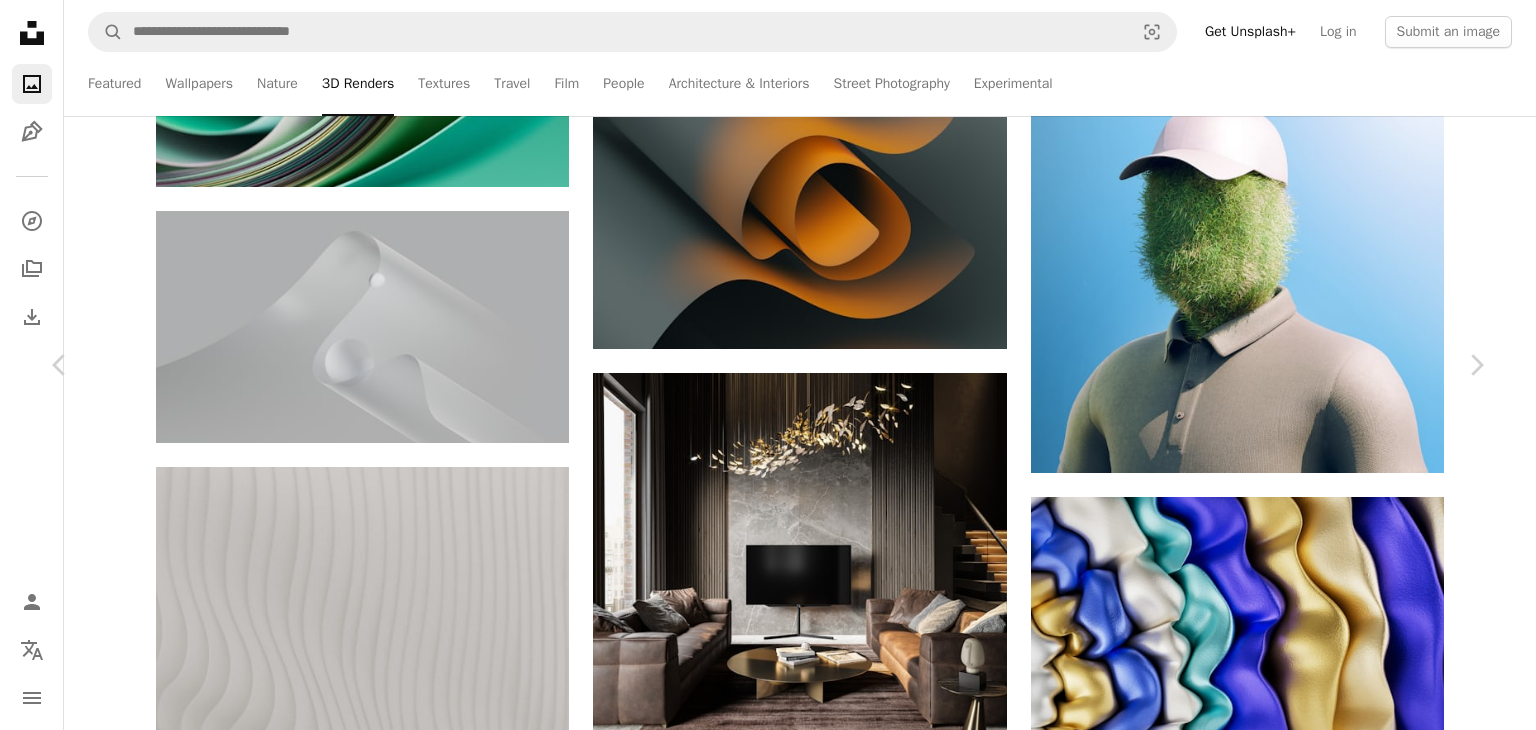 click on "Download free" at bounding box center (1287, 3699) 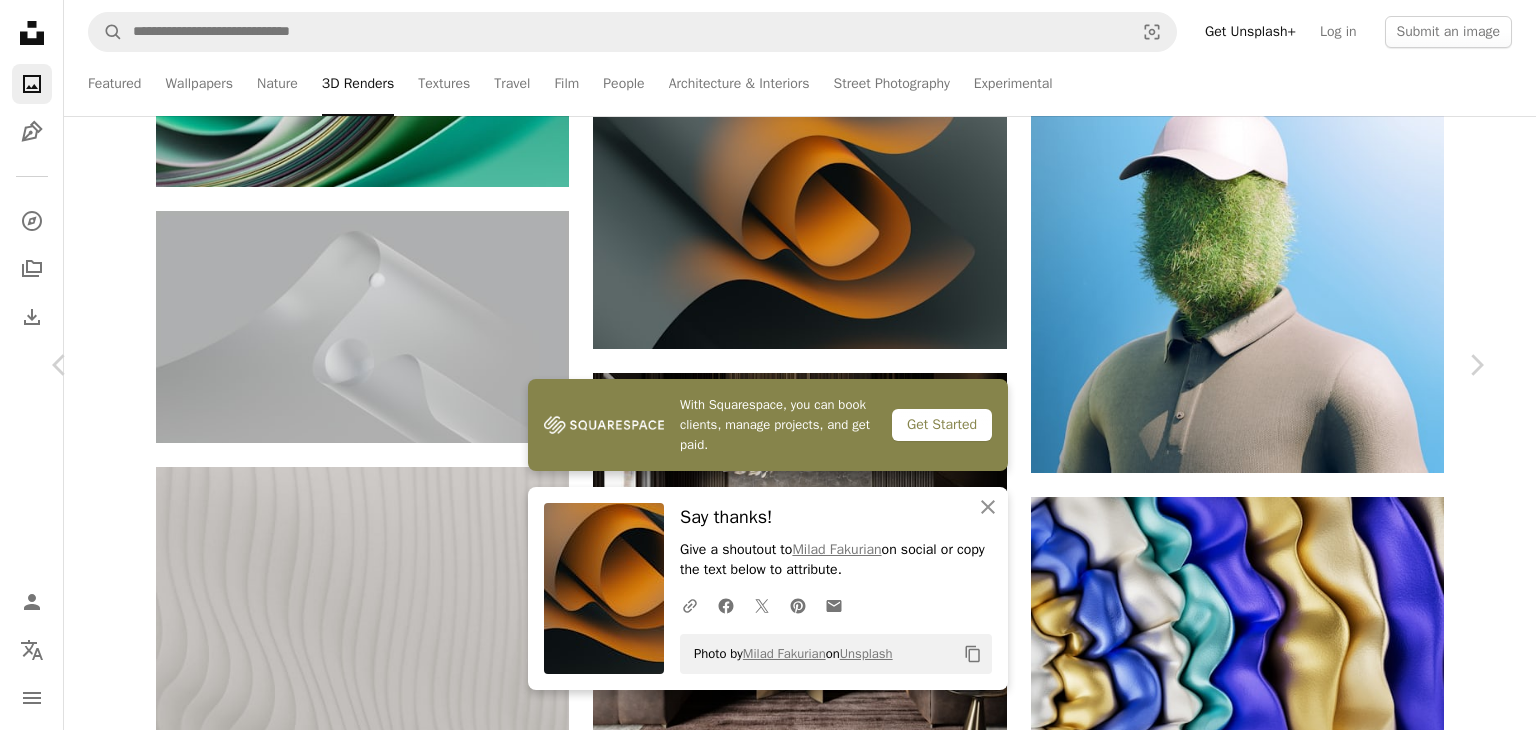 click on "An X shape Chevron left Chevron right With Squarespace, you can book clients, manage projects, and get paid. Get Started An X shape Close Say thanks! Give a shoutout to [PERSON] on social or copy the text below to attribute. A URL sharing icon (chains) Facebook icon X (formerly Twitter) icon Pinterest icon An envelope Photo by [PERSON] on Unsplash
Copy content [PERSON] Available for hire A checkmark inside of a circle A heart A plus sign Edit image   Plus sign for Unsplash+ Download free Chevron down Zoom in Views [NUMBER], [NUMBER] Downloads [NUMBER] Featured in Photos ,  3D Renders A forward-right arrow Share Info icon Info More Actions By [PERSON] A map marker [CITY], [STATE], [COUNTRY] Calendar outlined Published  [NUMBER] weeks ago Safety Free to use under the  Unsplash License digital image render new york usa Browse premium related images on iStock  |  Save 20% with code UNSPLASH20 View more on iStock  ↗ Related images A heart A plus sign [PERSON] Arrow pointing down A heart A heart" at bounding box center [768, 4017] 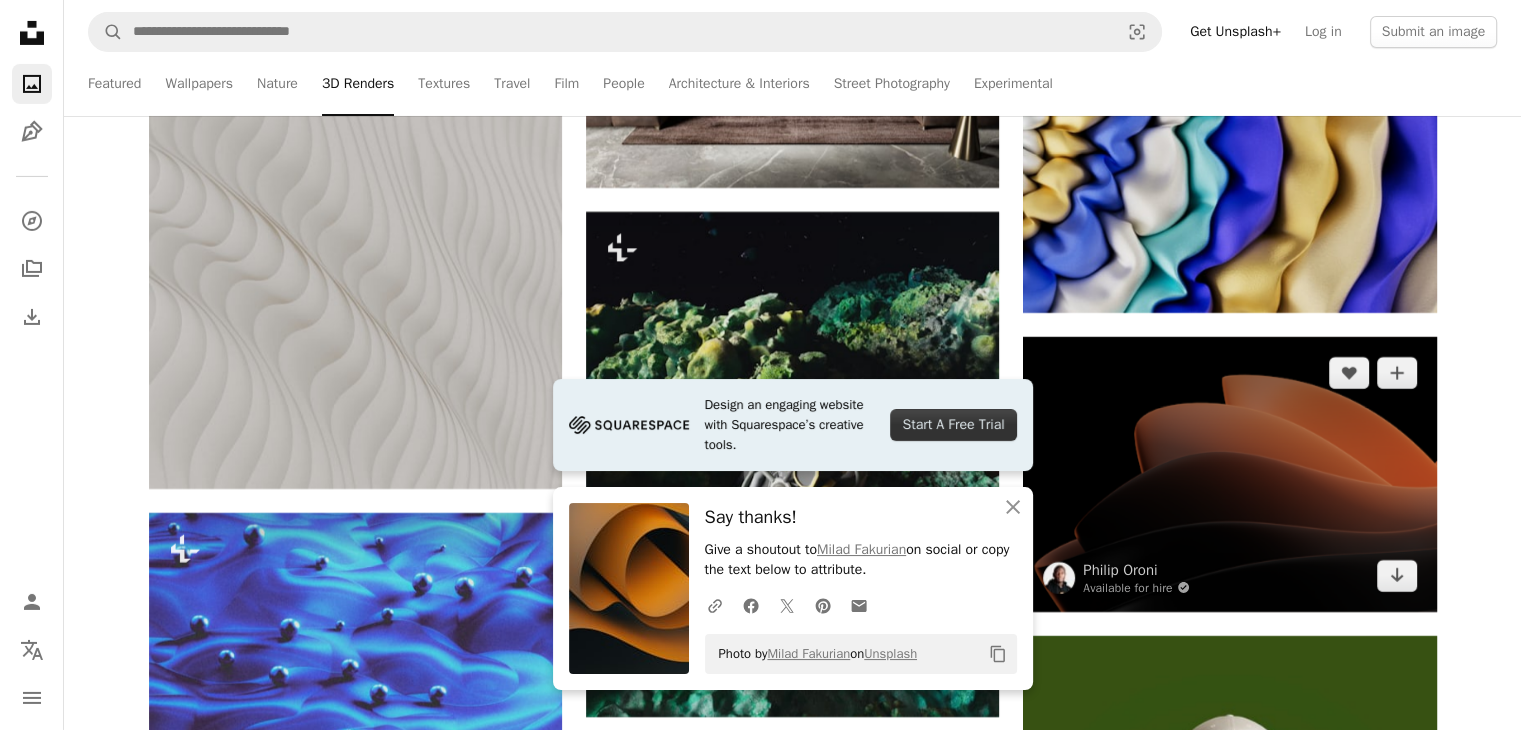 scroll, scrollTop: 6994, scrollLeft: 0, axis: vertical 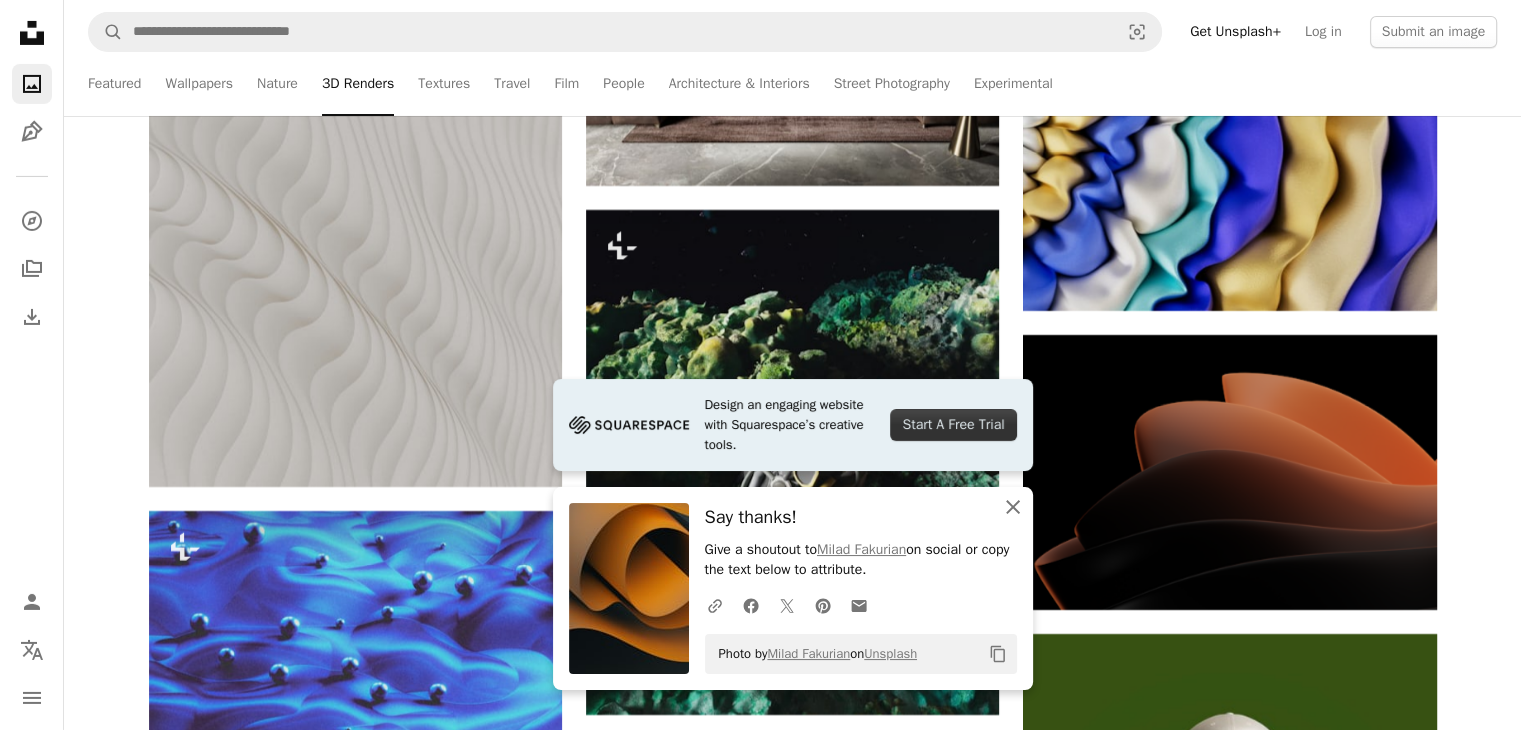 click on "An X shape" 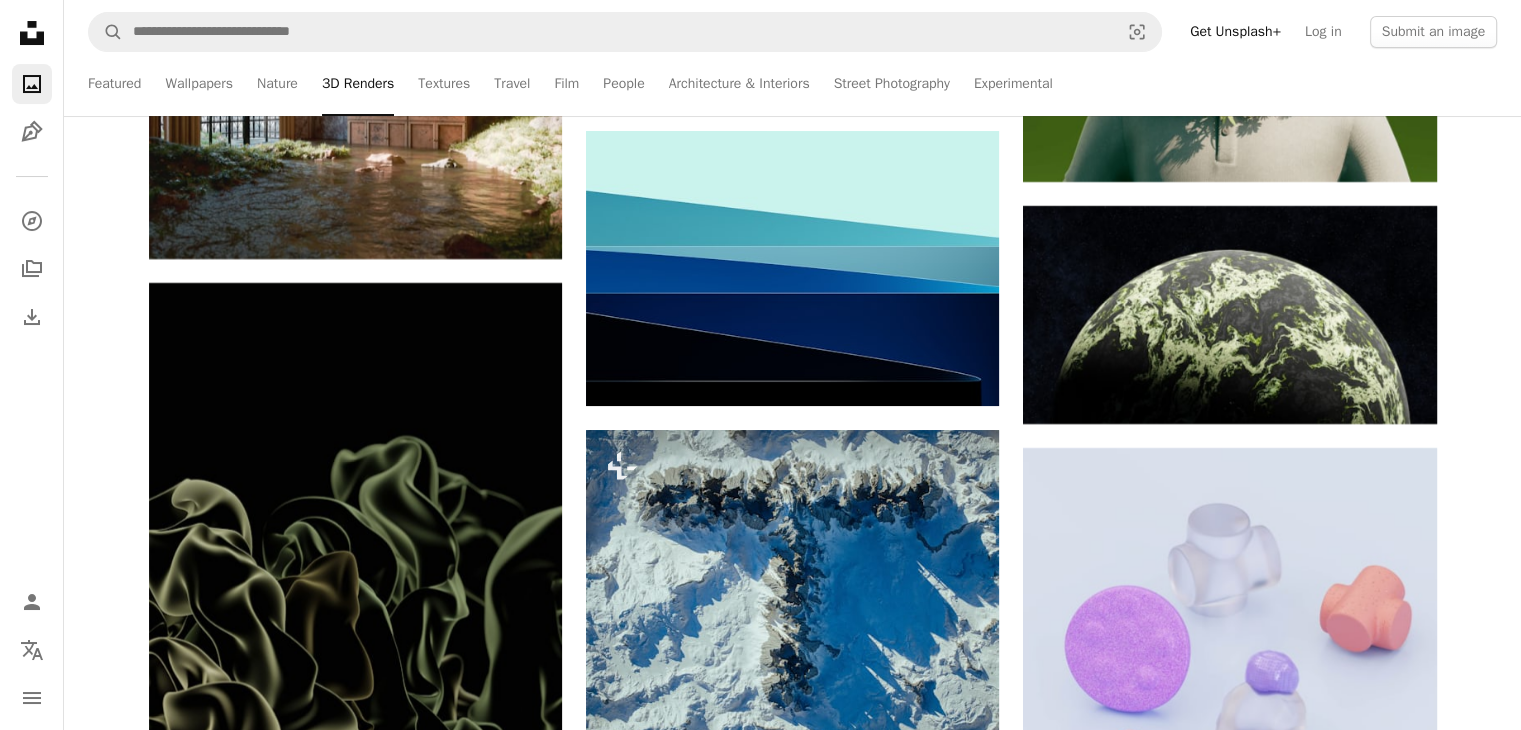 scroll, scrollTop: 7860, scrollLeft: 0, axis: vertical 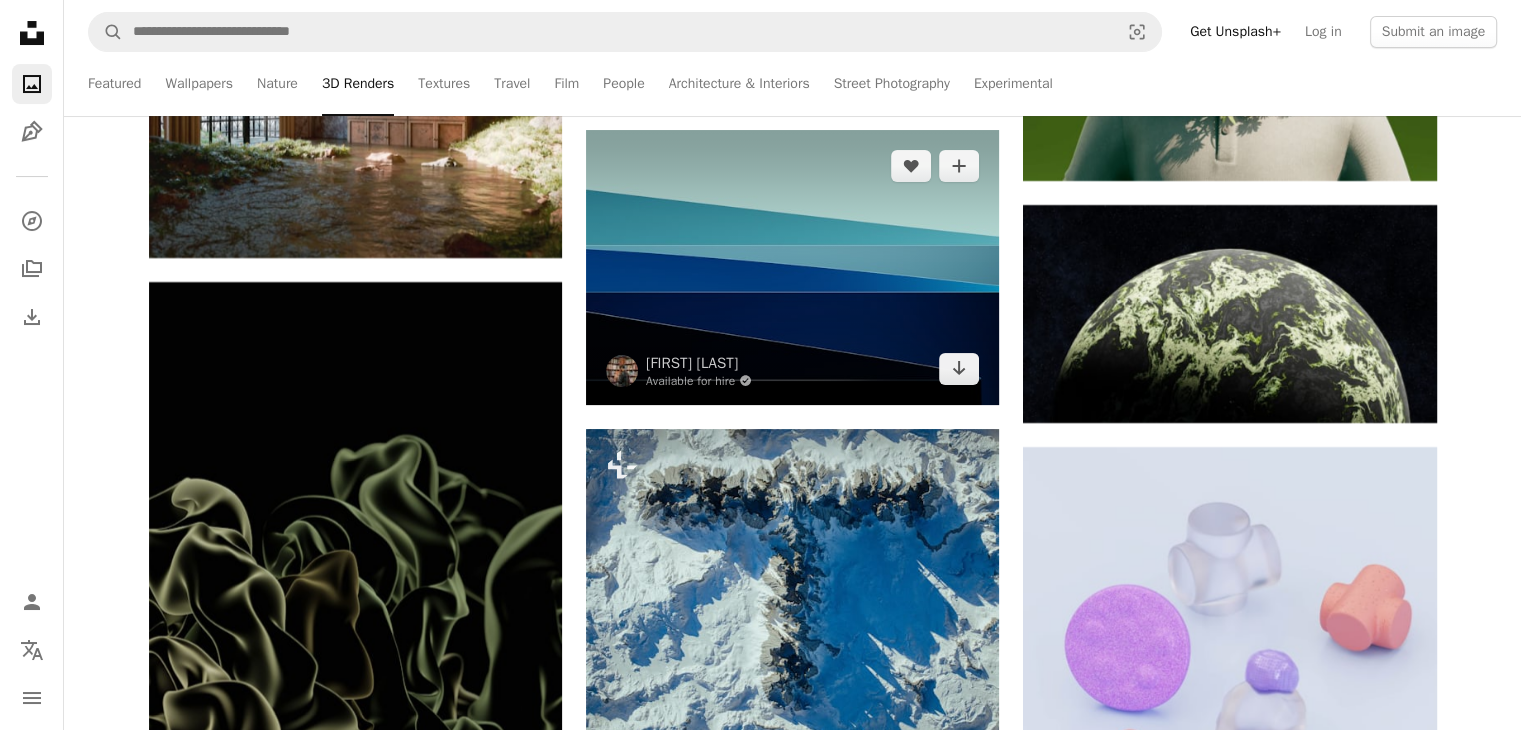click at bounding box center (792, 267) 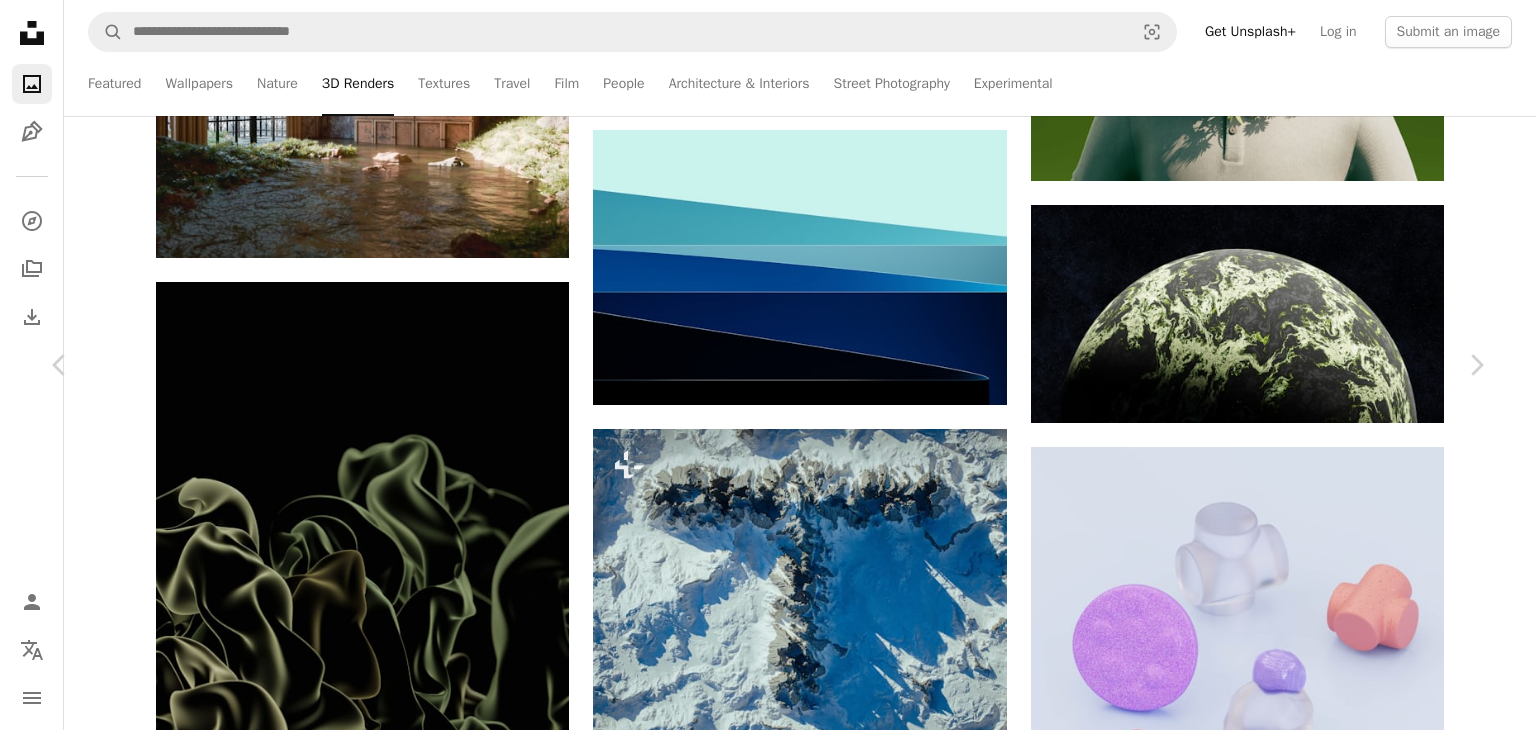 click on "Download free" at bounding box center (1287, 3439) 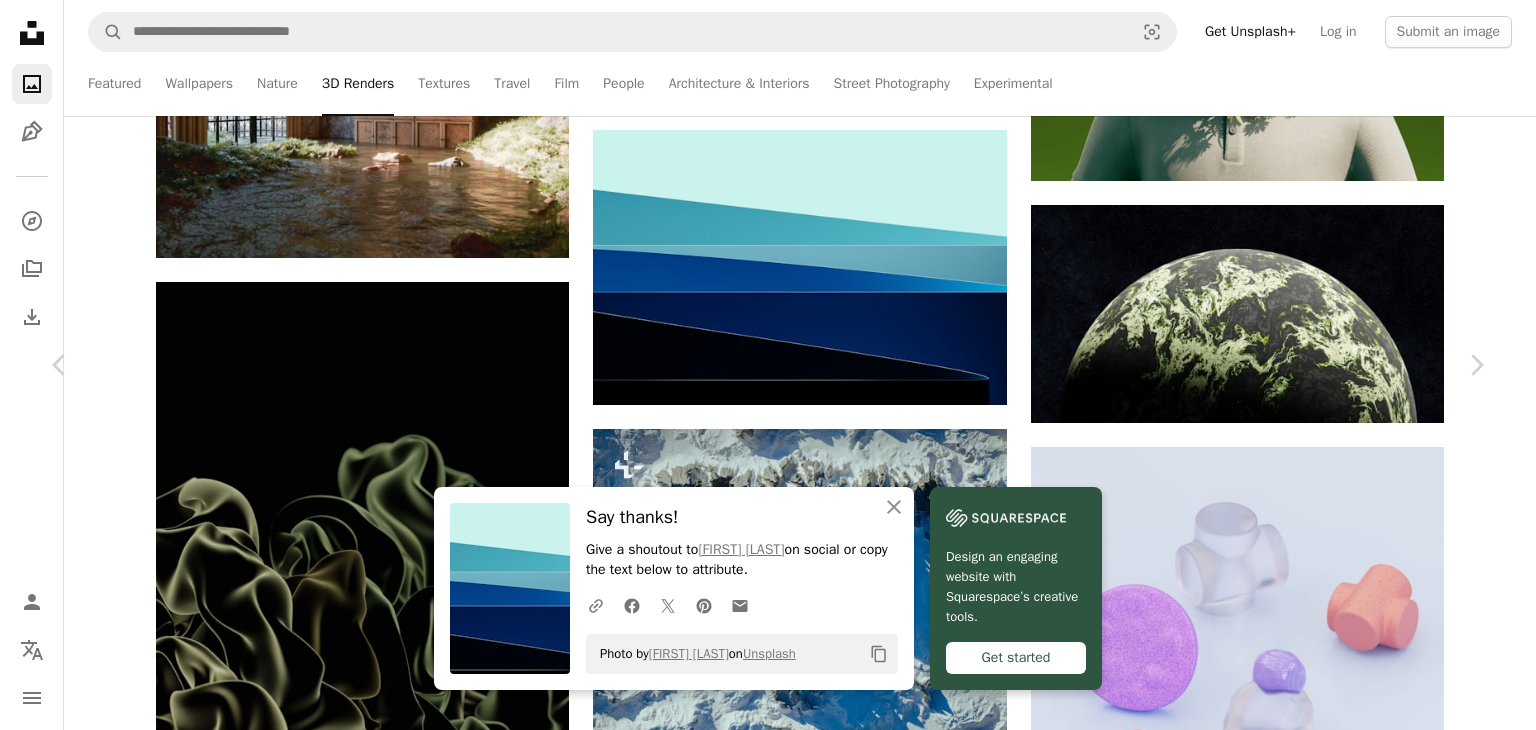 click on "An X shape Chevron left Chevron right An X shape Close Say thanks! Give a shoutout to [PERSON] on social or copy the text below to attribute. A URL sharing icon (chains) Facebook icon X (formerly Twitter) icon Pinterest icon An envelope Photo by [PERSON] on Unsplash
Copy content [PERSON] [PERSON] Available for hire A checkmark inside of a circle A heart A plus sign Edit image   Plus sign for Unsplash+ Download free Chevron down Zoom in Views [NUMBER], [NUMBER] Downloads [NUMBER] Featured in 3D Renders A forward-right arrow Share Info icon Info More Actions Calendar outlined Published on [MONTH] [YEAR] Safety Free to use under the Unsplash License wallpaper abstract aesthetic blue desktop design minimalist calm wave digital image render coastal serene dreamy marine fluid aqua trendy vibes soothing Public domain images Browse premium related images on iStock  |  Save 20% with code UNSPLASH20 View more on iStock  ↗ Related images For" at bounding box center [768, 3757] 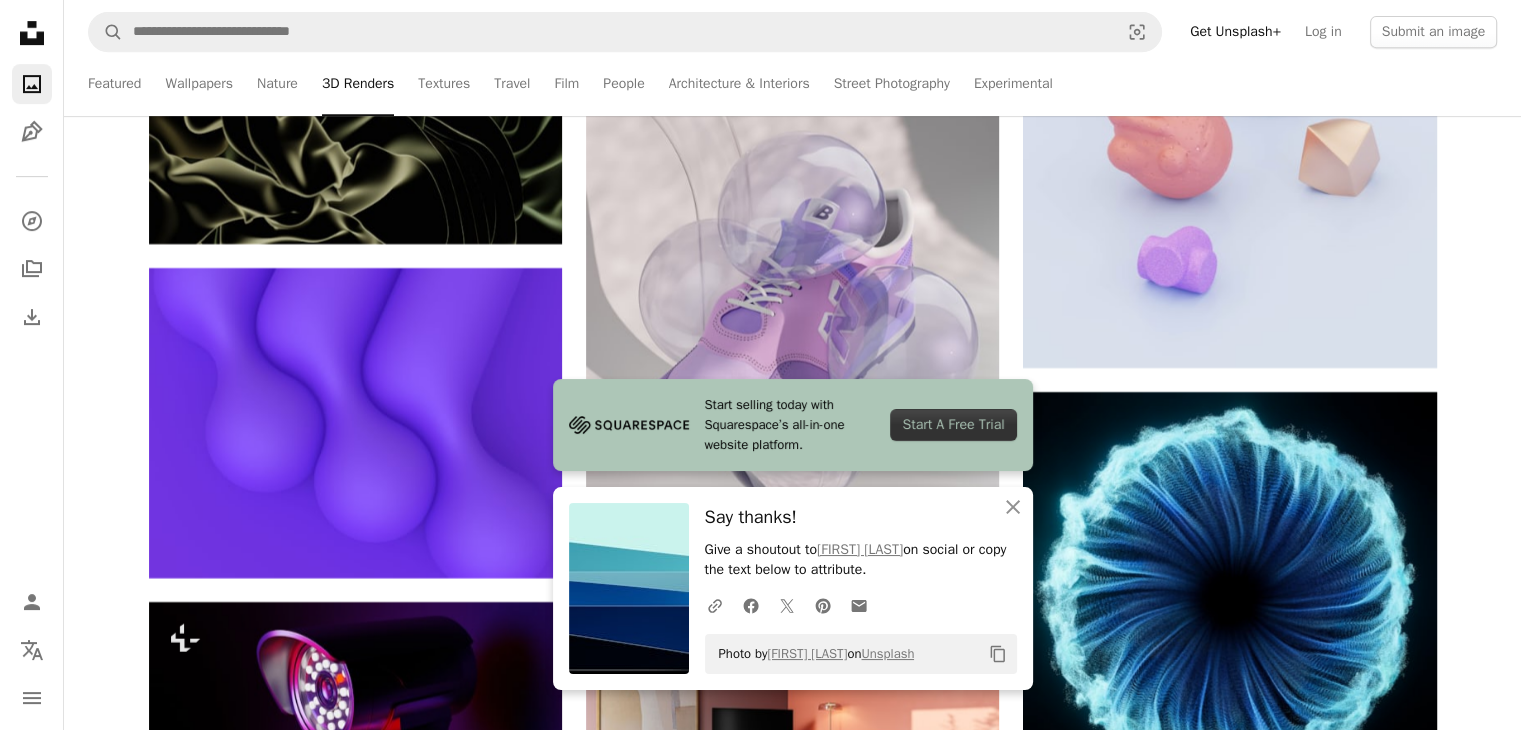 scroll, scrollTop: 8520, scrollLeft: 0, axis: vertical 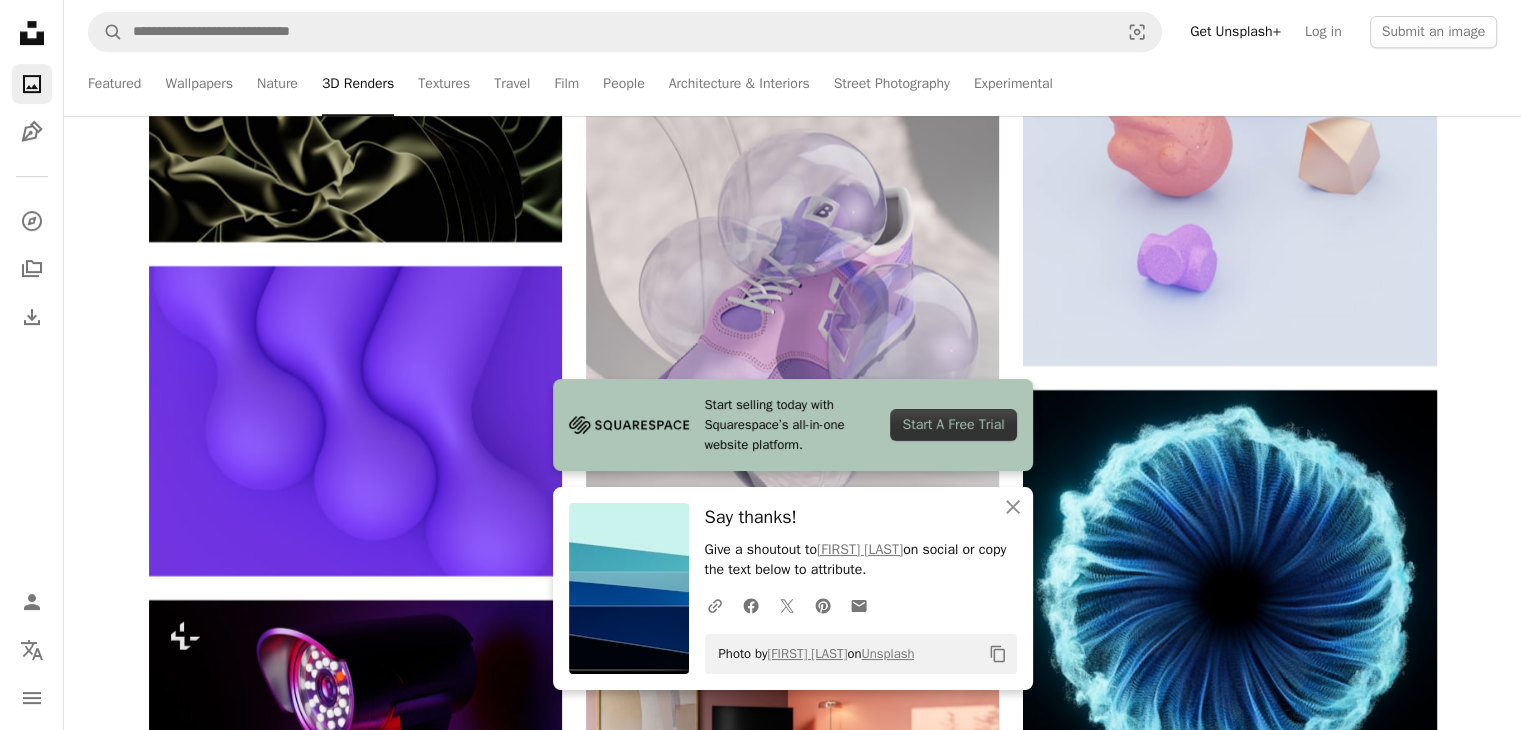 click on "–– ––– –––  –– ––– –  ––– –––  ––––  –   – –– –––  – – ––– –– –– –––– –– Unsplash for iOS:  your mobile creative companion. Get Unsplash for iOS Plus sign for Unsplash+ A heart A plus sign [PERSON] For  Unsplash+ A lock   Download Plus sign for Unsplash+ A heart A plus sign [PERSON] For  Unsplash+ A lock   Download A heart A plus sign and machines Arrow pointing down Plus sign for Unsplash+ A heart A plus sign [PERSON] For  Unsplash+ A lock   Download A heart A plus sign [PERSON] Available for hire A checkmark inside of a circle Arrow pointing down Plus sign for Unsplash+ A heart A plus sign [PERSON] For  Unsplash+ A lock   Download Plus sign for Unsplash+ A heart A plus sign [PERSON] Available for hire A checkmark inside of a circle Arrow pointing down Plus sign for Unsplash+ A heart A plus sign [PERSON] For  Unsplash+ A lock   Download Plus sign for Unsplash+ A heart A plus sign For  Unsplash+ A lock" at bounding box center [792, -2627] 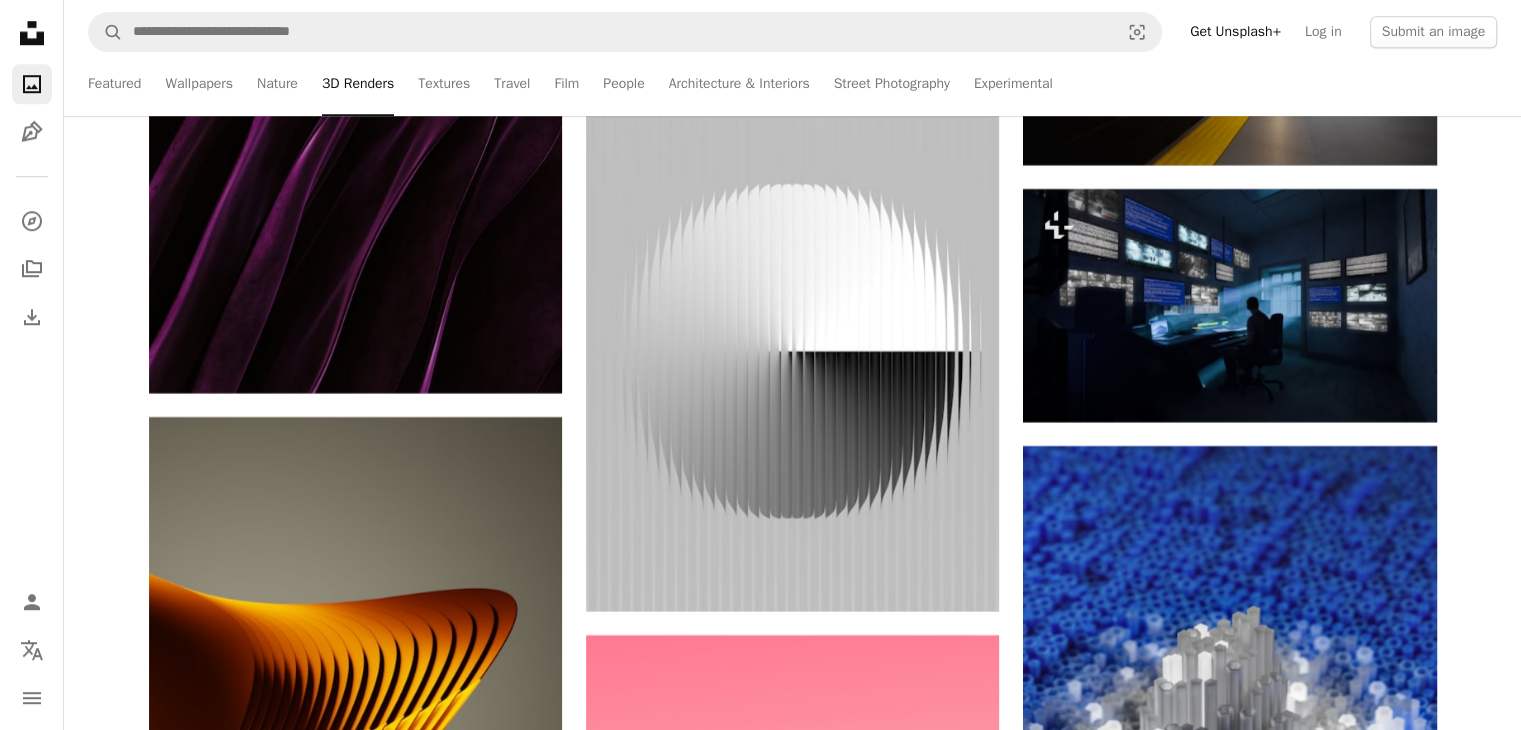 scroll, scrollTop: 16182, scrollLeft: 0, axis: vertical 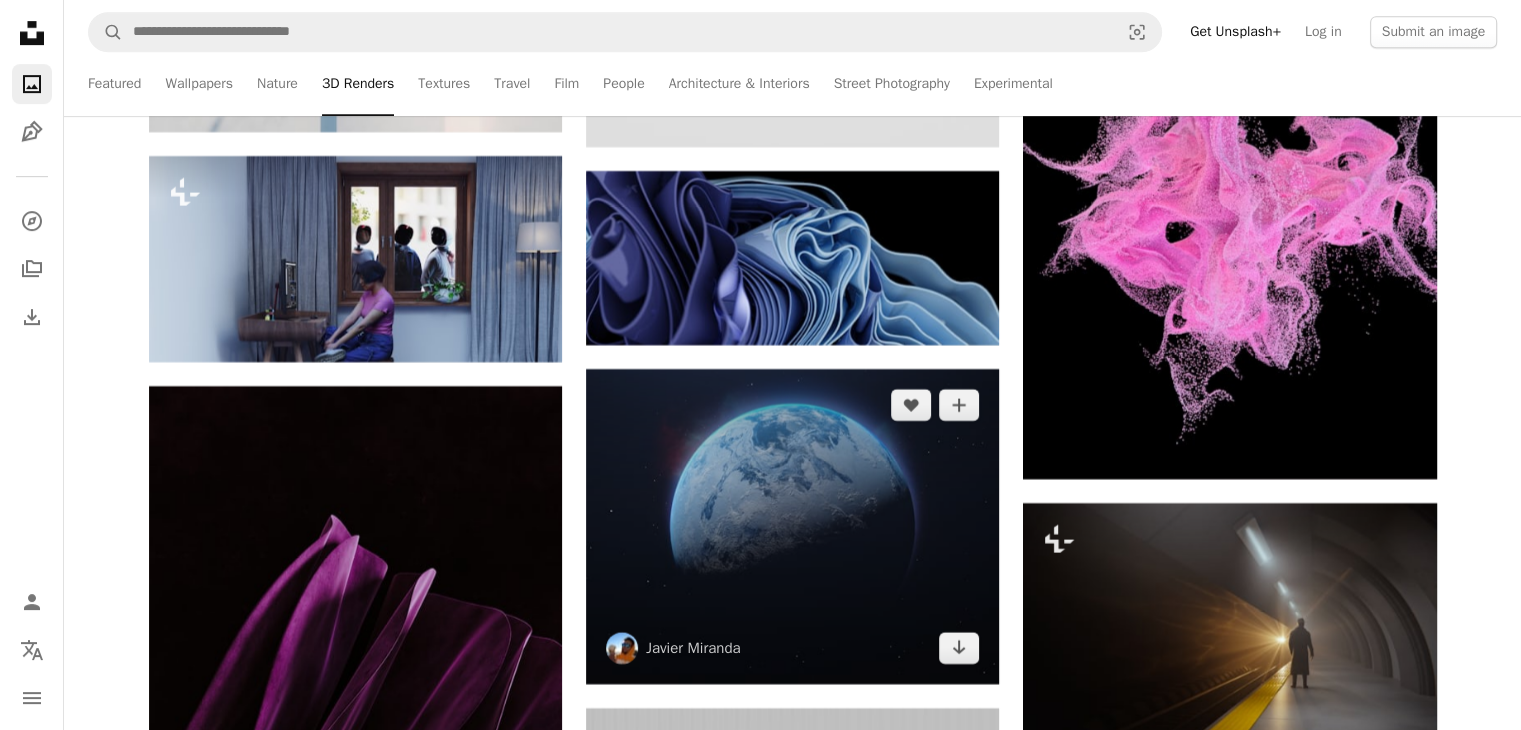 click at bounding box center [792, 526] 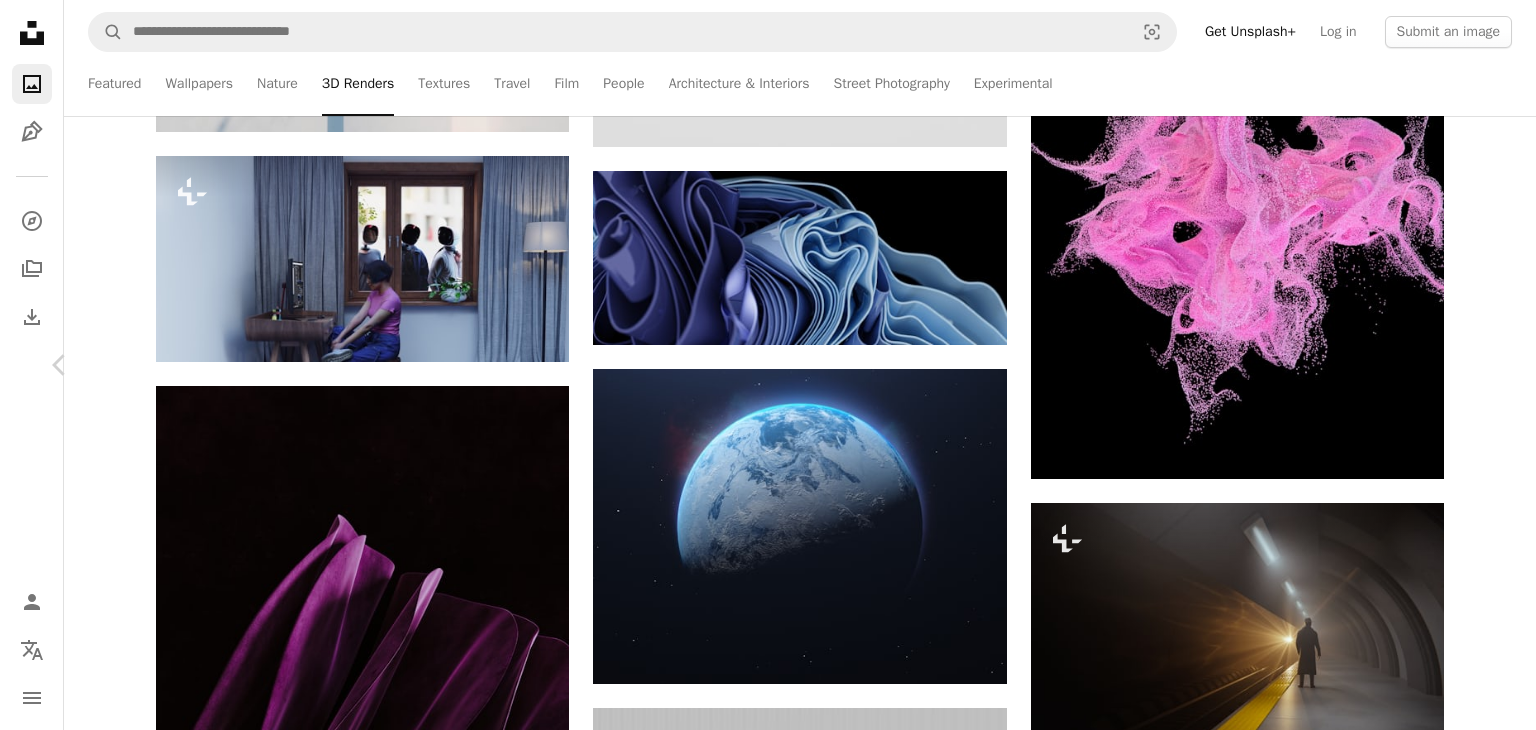 click on "Chevron right" at bounding box center (1476, 365) 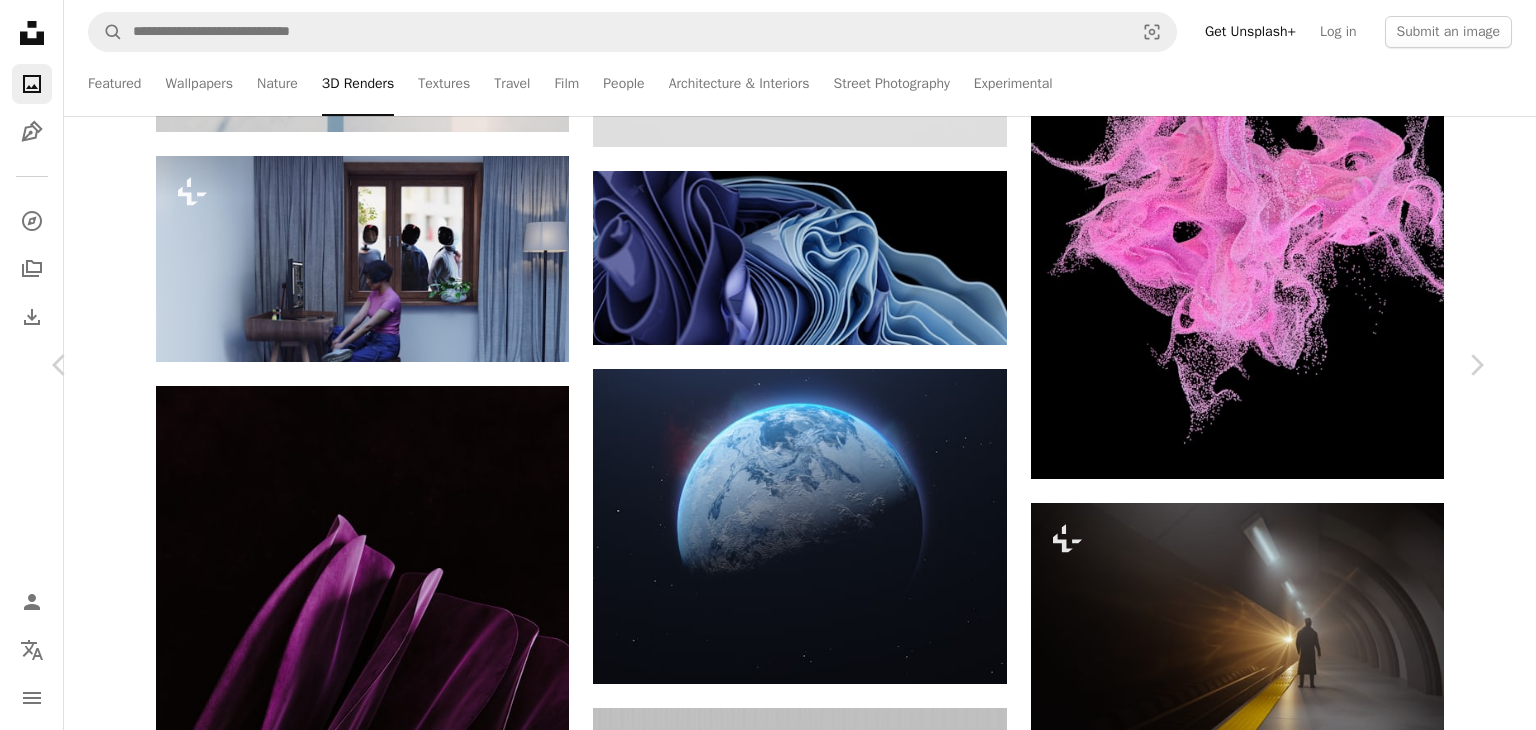 click on "Unsplash logo Unsplash Home A photo Pen Tool A compass A stack of folders Download Photos Chevron down Person Localization icon navigation menu A magnifying glass Visual search Get Unsplash+ Log in Submit an image Featured Featured Wallpapers Nature 3D Renders Textures Travel Film People Architecture \u0026 Interiors Street Photography Experimental 3D Renders Curated by Unsplash This category showcases digitally rendered creations that blend technology and art, exploring the limitless potential of digital creativity. Submit to 3D Renders –– –––– –––– – –––– –––– –   –– –––– ––– ––  ––– ––– –– –––. Top contributors [PERSON] [PERSON] [PERSON] [PERSON] Featured [PERSON] 3D Renders Curated by Unsplash This category showcases digitally rendered creations that blend technology and art, exploring the limitless potential of digital creativity. Submit to" at bounding box center (768, -5909) 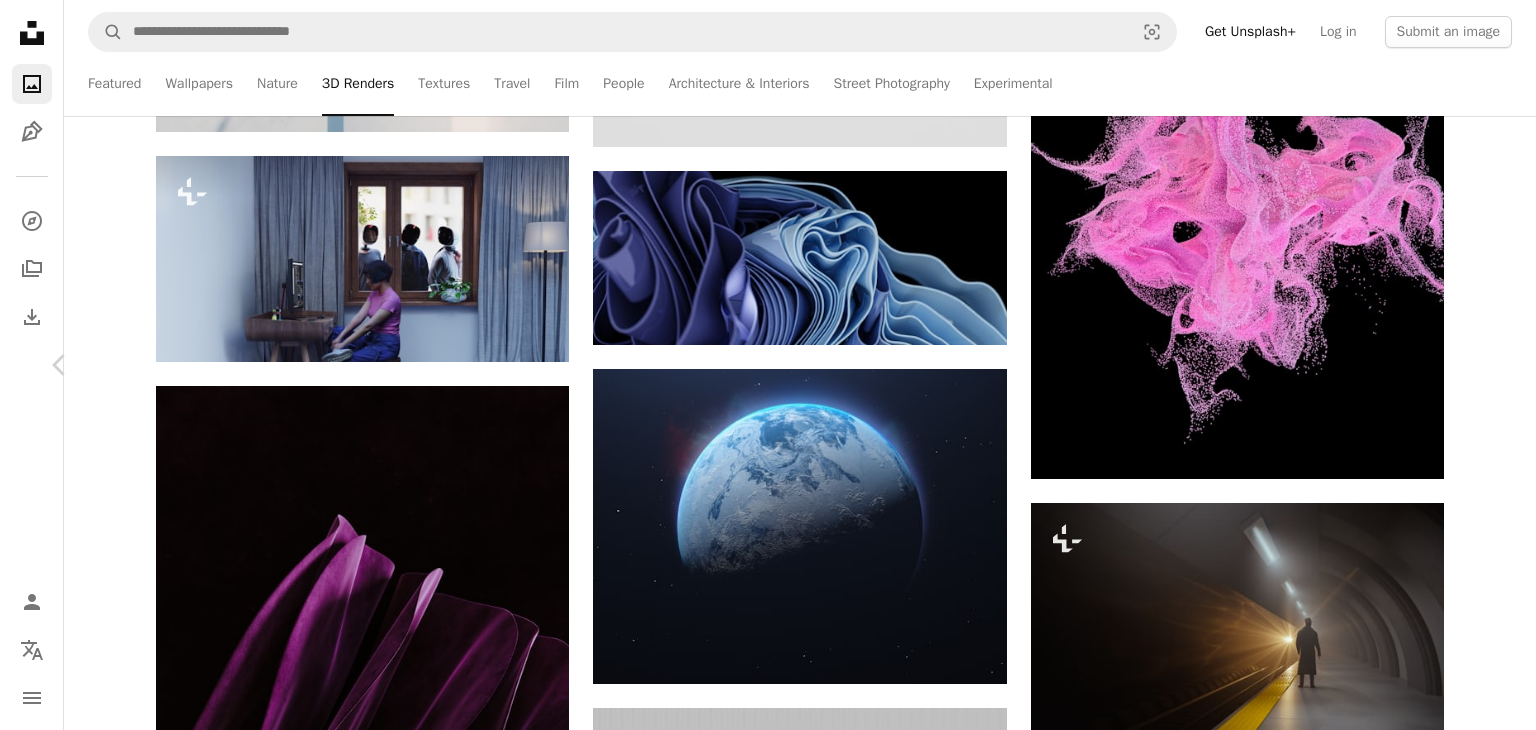 click on "Chevron right" at bounding box center (1476, 365) 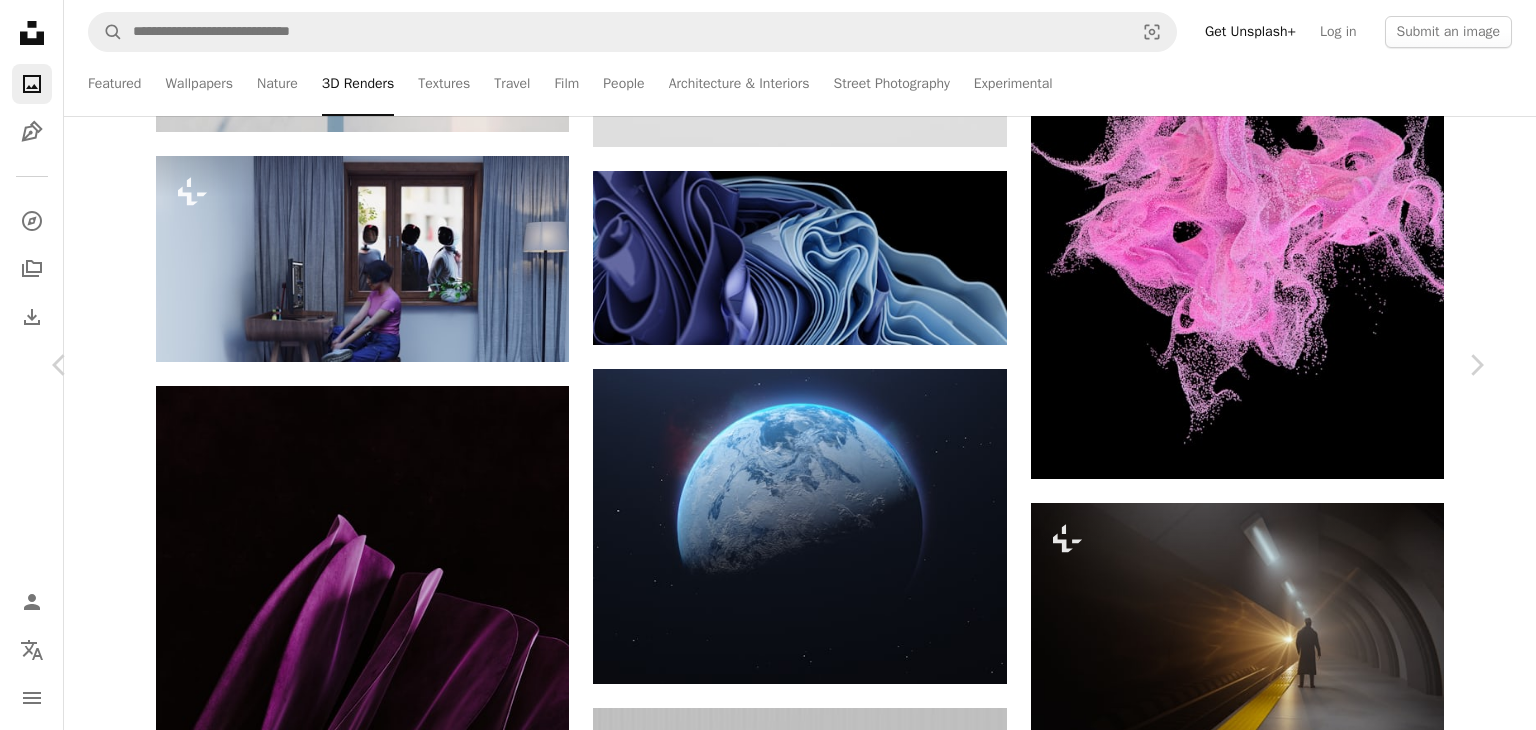 click on "An X shape Chevron left Chevron right [PERSON] Available for hire A checkmark inside of a circle A heart A plus sign Edit image   Plus sign for Unsplash+ Download free Chevron down Zoom in Views [NUMBER], [NUMBER] Downloads [NUMBER] Featured in 3D Renders A forward-right arrow Share Info icon Info More Actions Abstract semitransparent geometric background Calendar outlined Published on [MONTH] [YEAR] Safety Free to use under the Unsplash License background abstract business blue 3d wallpaper presentation colorful abstract background growth glass 3d render digital image render business background cube transparent slide unstable ups and downs crystal Free stock photos Browse premium related images on iStock  |  Save 20% with code UNSPLASH20 View more on iStock  ↗ Related images A heart A plus sign [PERSON] Available for hire A checkmark inside of a circle Arrow pointing down A heart A plus sign [PERSON] Available for hire A checkmark inside of a circle Arrow pointing down A heart A plus sign [PERSON]" at bounding box center [768, 4730] 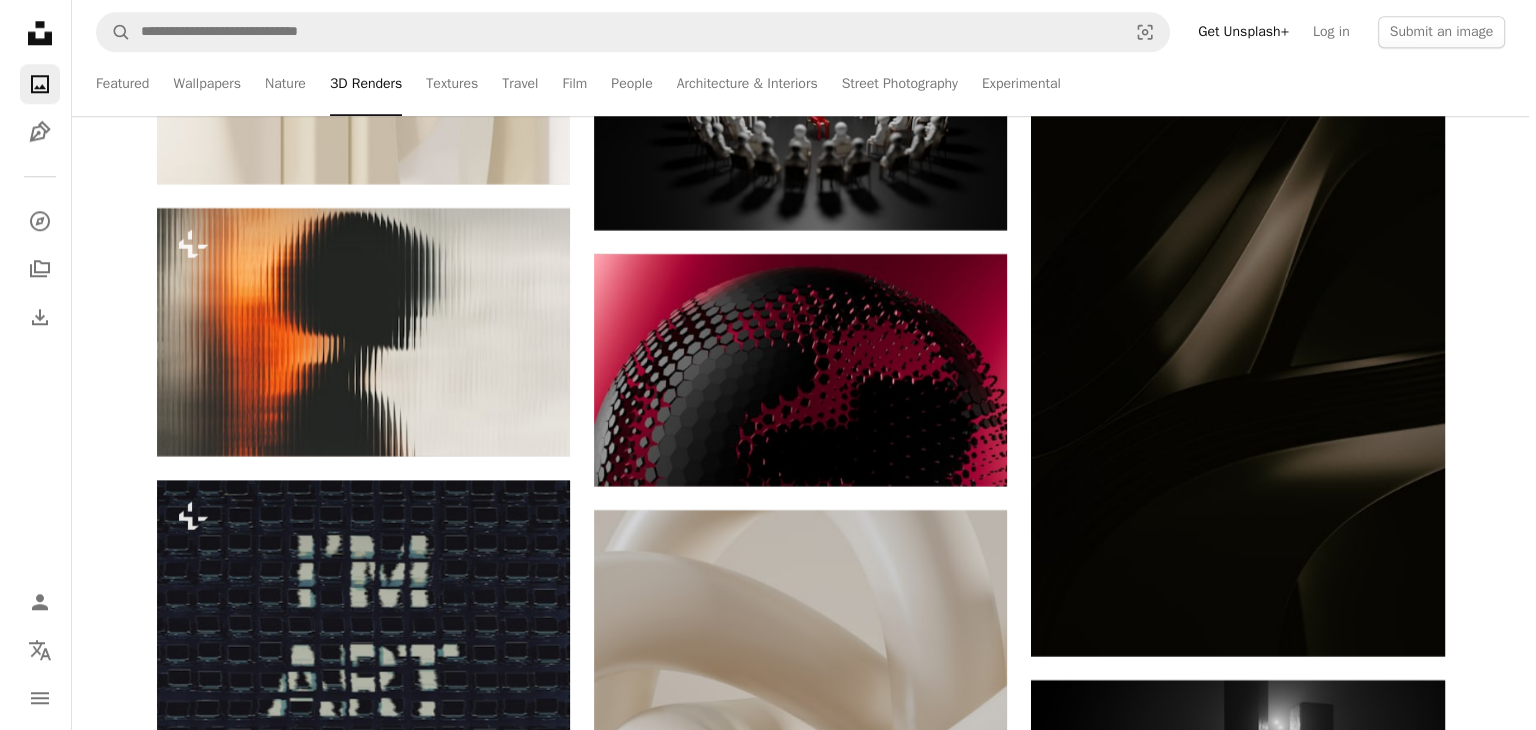 scroll, scrollTop: 32464, scrollLeft: 0, axis: vertical 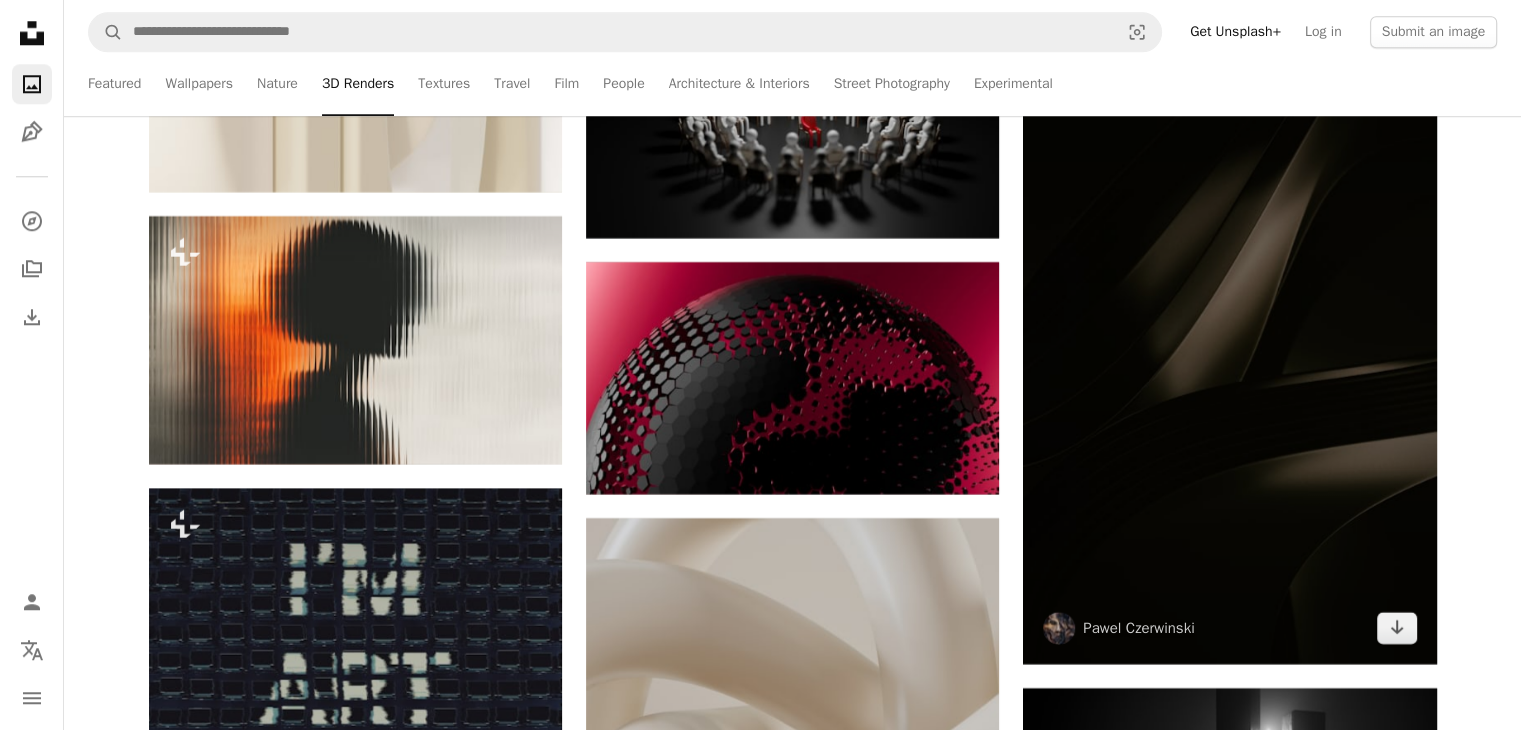 click at bounding box center (1229, 354) 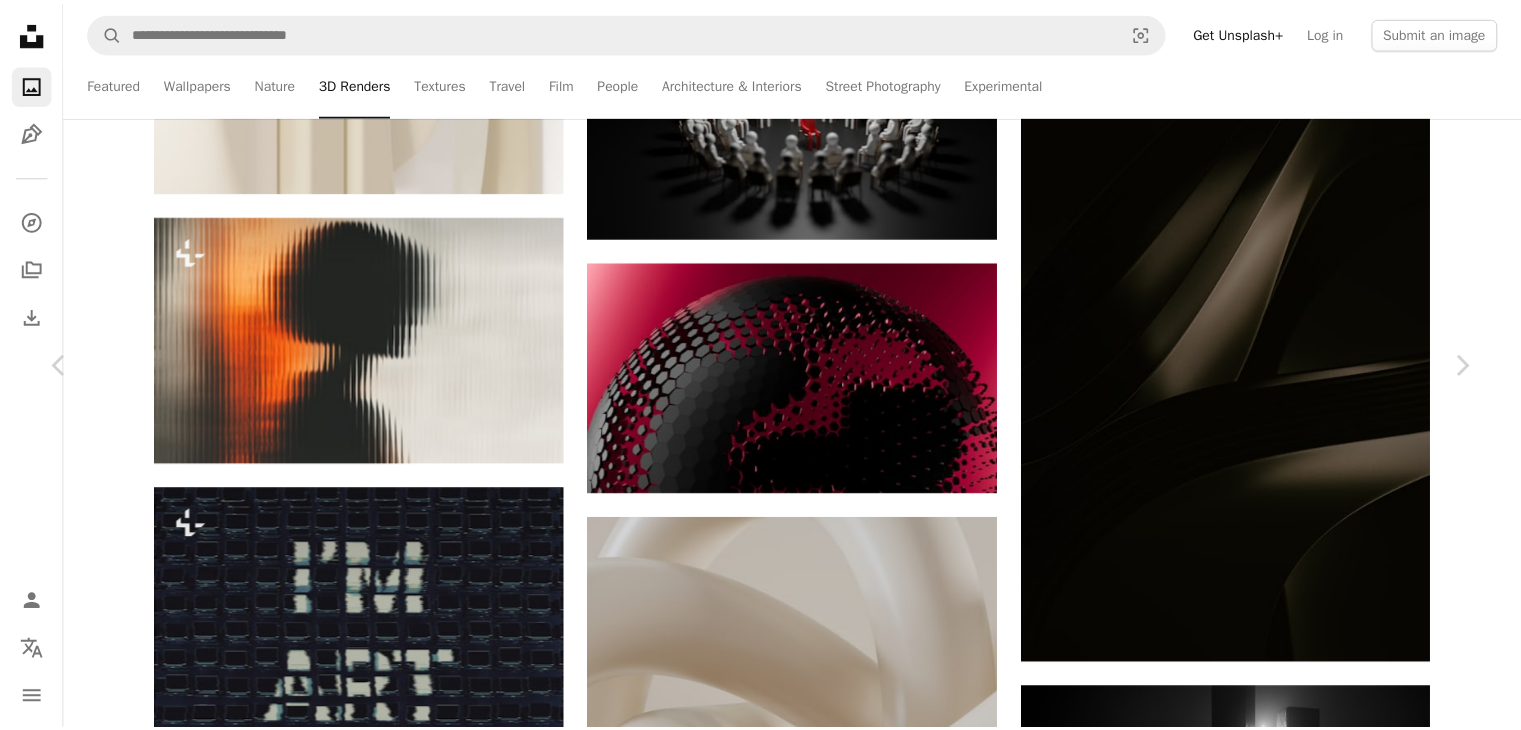 scroll, scrollTop: 638, scrollLeft: 0, axis: vertical 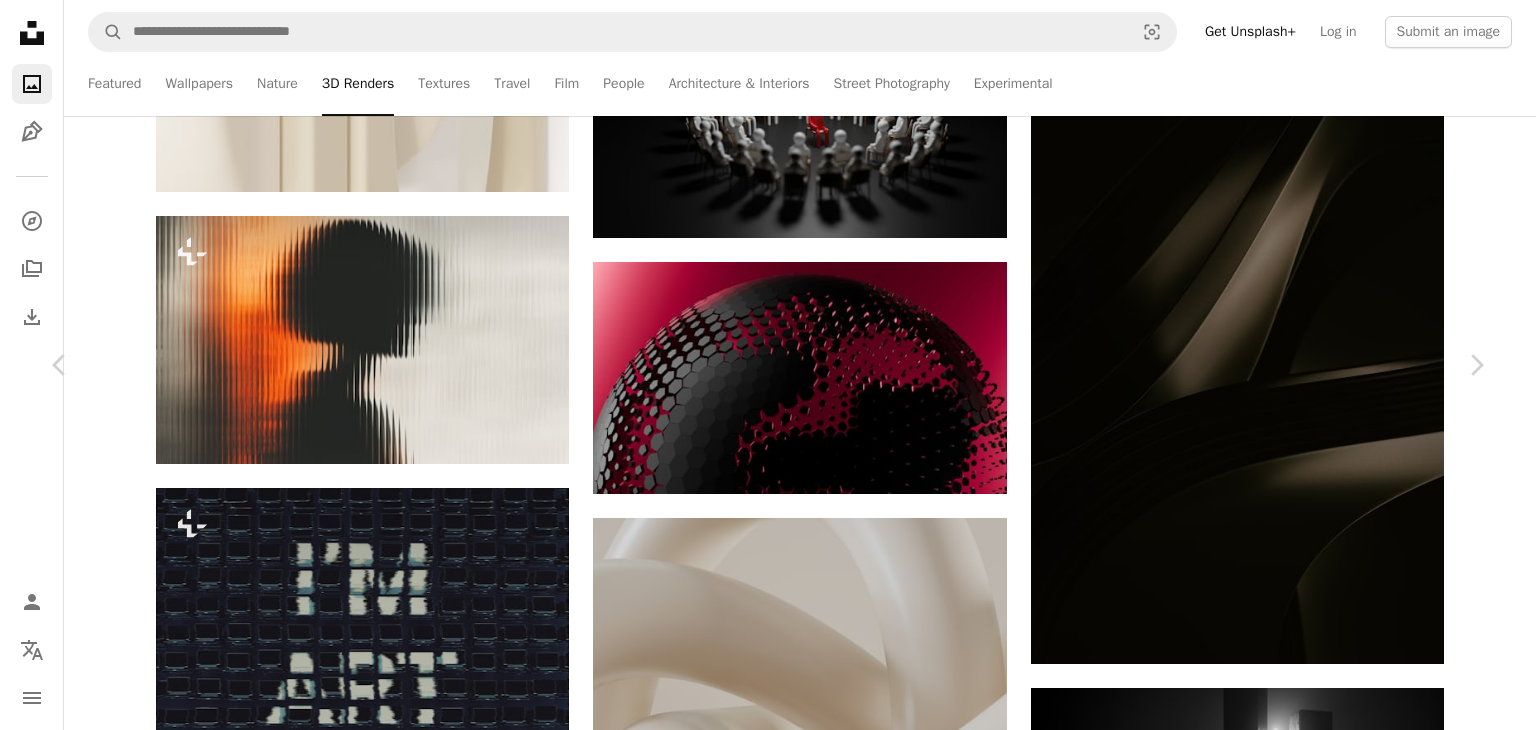 click on "An X shape Chevron left Chevron right [PERSON] [PERSON] A heart A plus sign Edit image   Plus sign for Unsplash+ Download free Chevron down Zoom in Views [NUMBER], [NUMBER] Downloads [NUMBER] Featured in Photos ,  3D Renders A forward-right arrow Share Info icon Info More Actions Calendar outlined Published on [MONTH] [YEAR] Safety Free to use under the Unsplash License wallpaper background texture dark pattern 3d render digital image render dark brown black Creative Commons images Browse premium related images on iStock  |  Save 20% with code UNSPLASH20 View more on iStock  ↗ Related images A heart A plus sign [PERSON] Arrow pointing down Plus sign for Unsplash+ A heart A plus sign [PERSON] For Unsplash+ A lock   Download Plus sign for Unsplash+ A heart A plus sign [PERSON] Arrow pointing down A heart A plus sign [PERSON] Arrow pointing down A heart" at bounding box center (768, 4367) 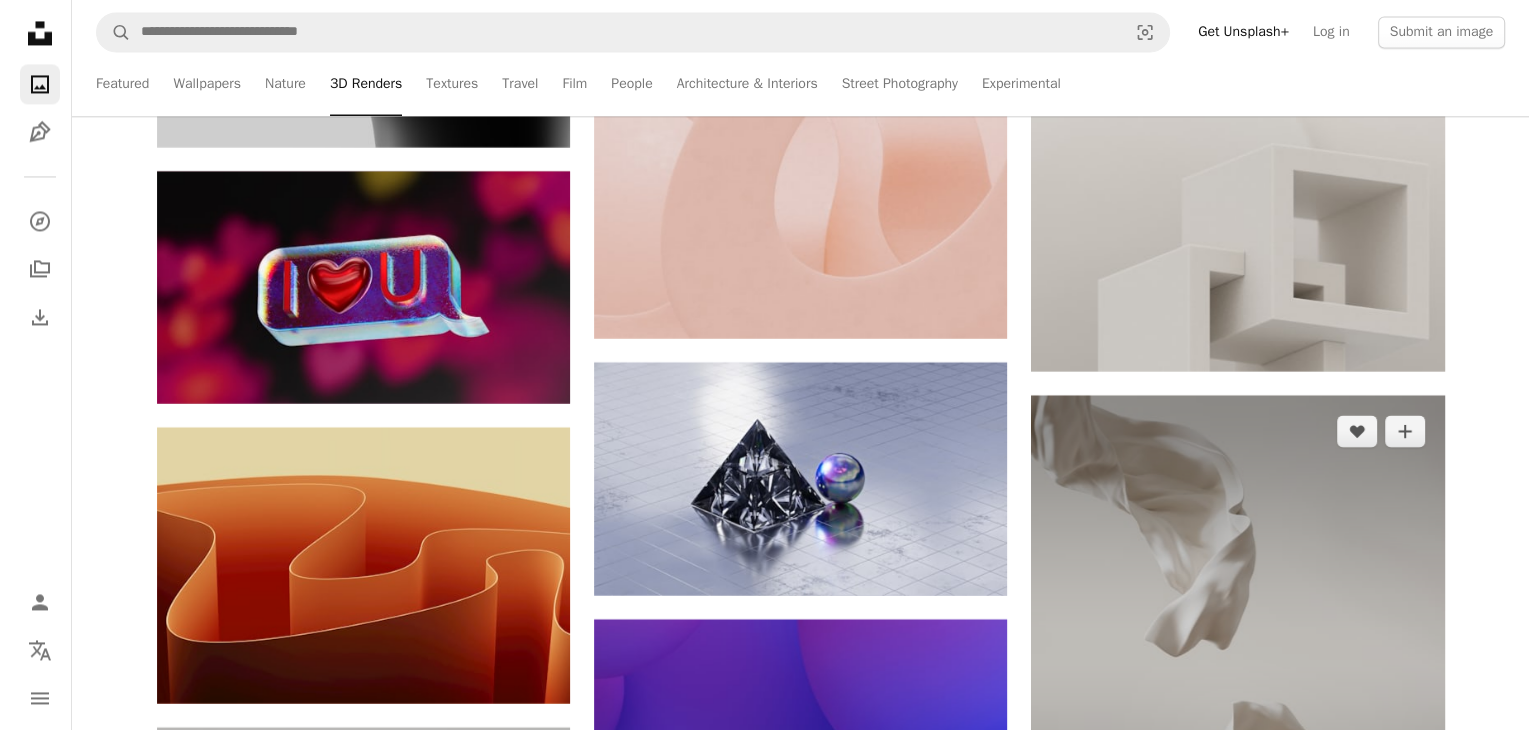 scroll, scrollTop: 33756, scrollLeft: 0, axis: vertical 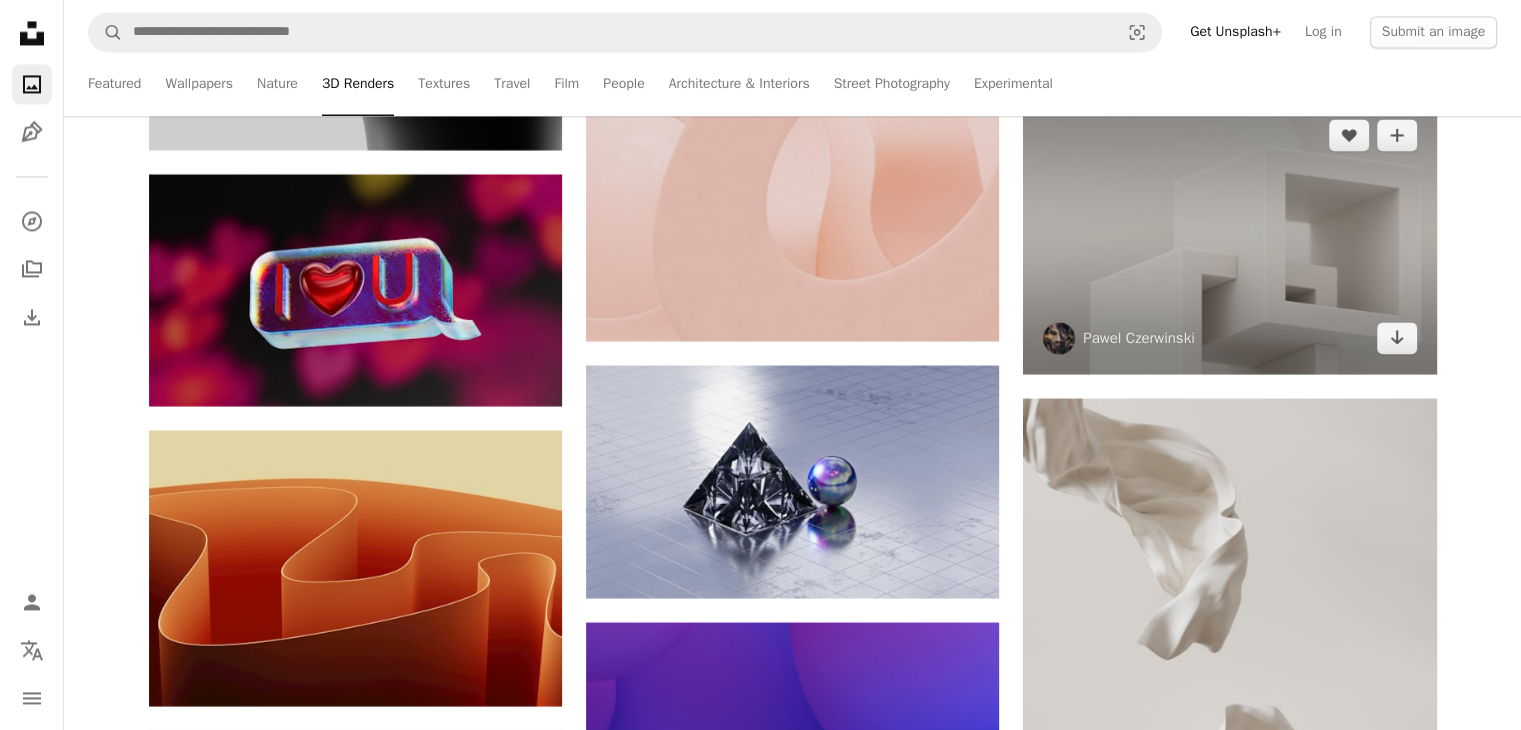 click at bounding box center (1229, 236) 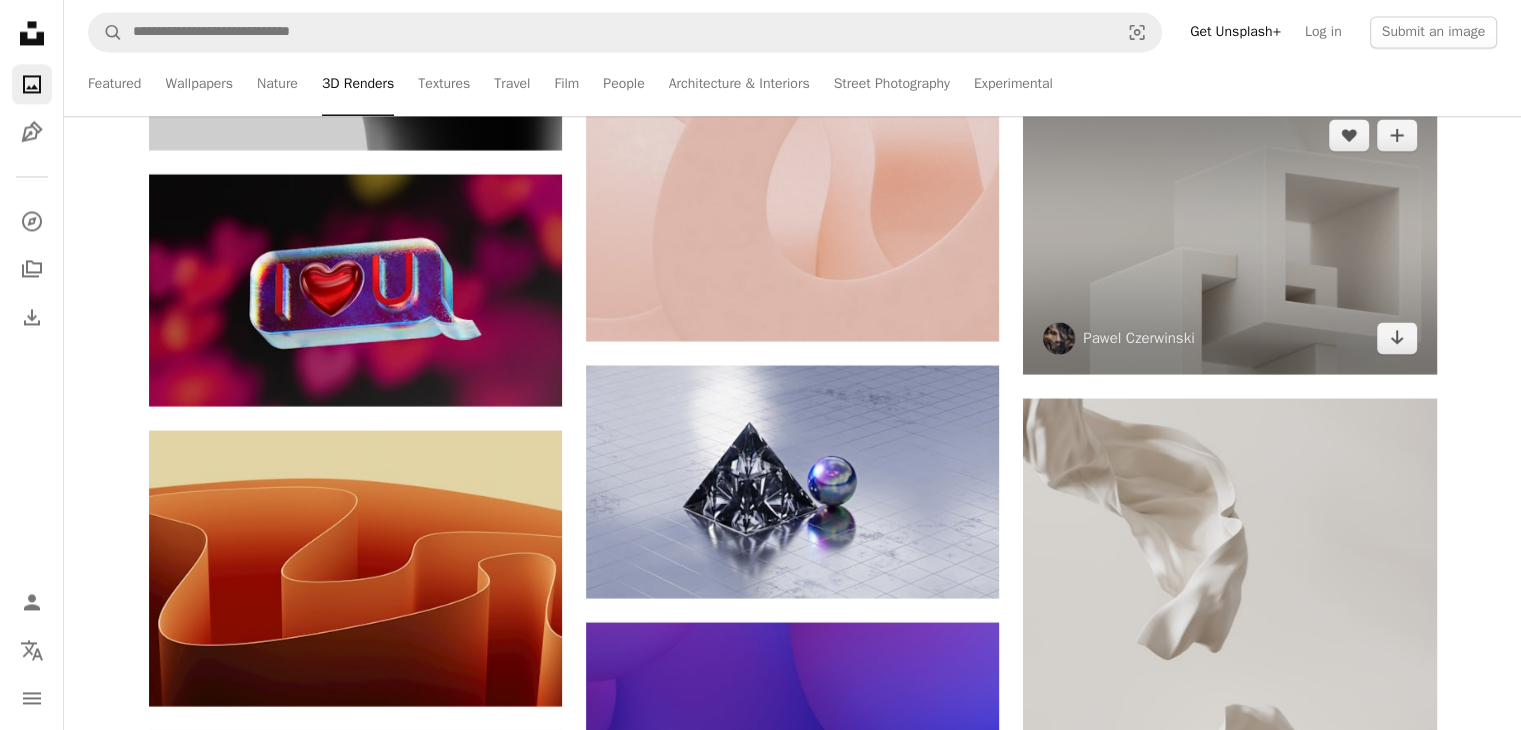 click at bounding box center [1229, 236] 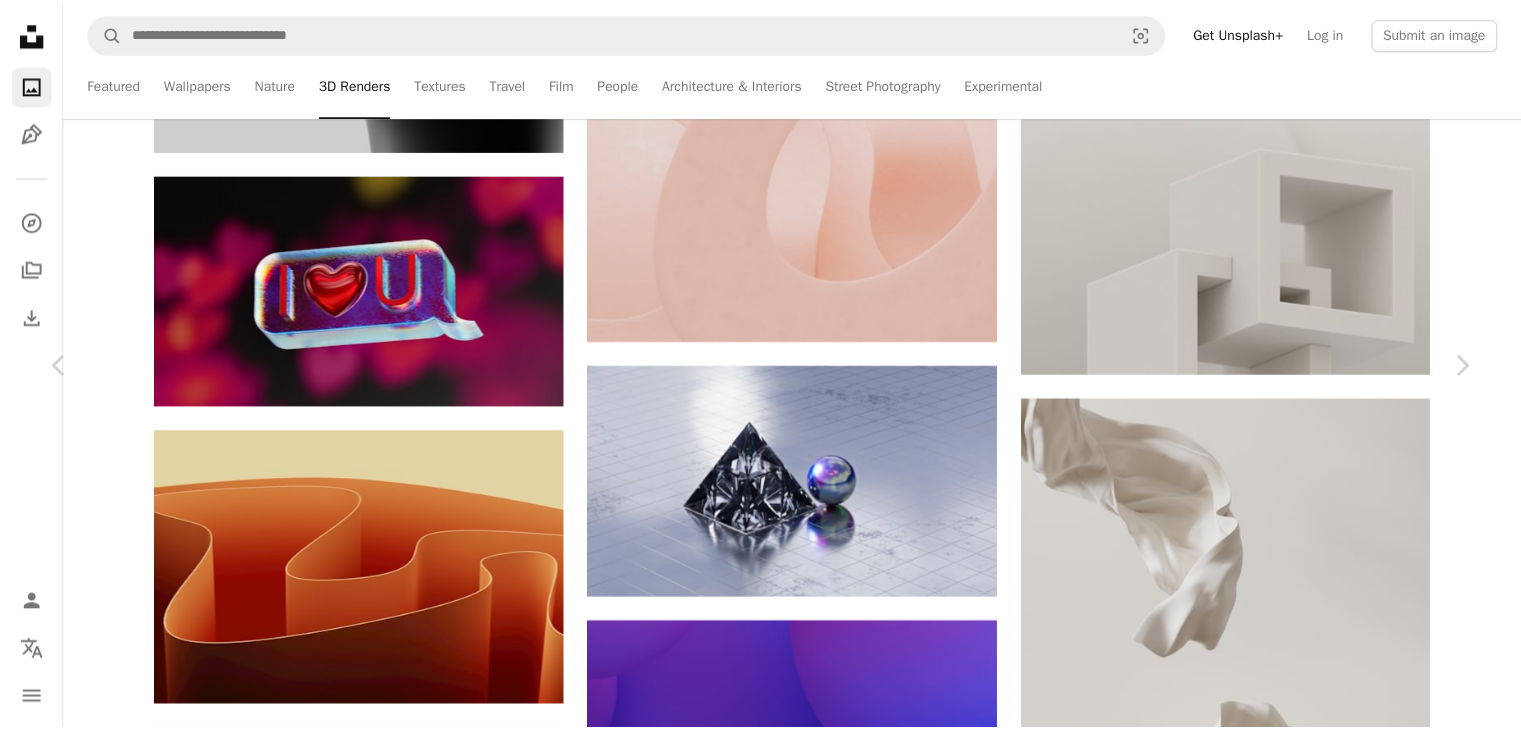 scroll, scrollTop: 30, scrollLeft: 0, axis: vertical 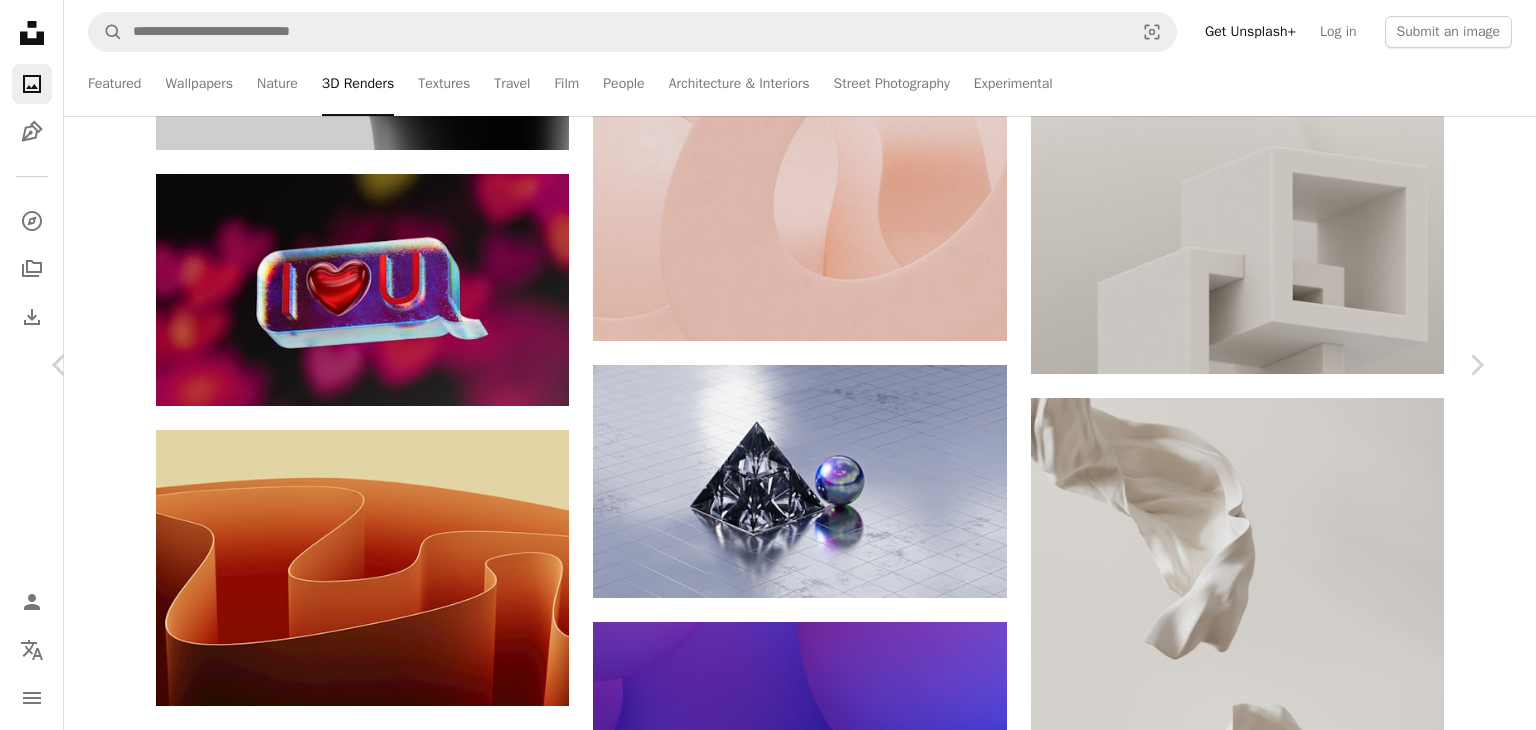 click on "Download free" at bounding box center [1287, 3933] 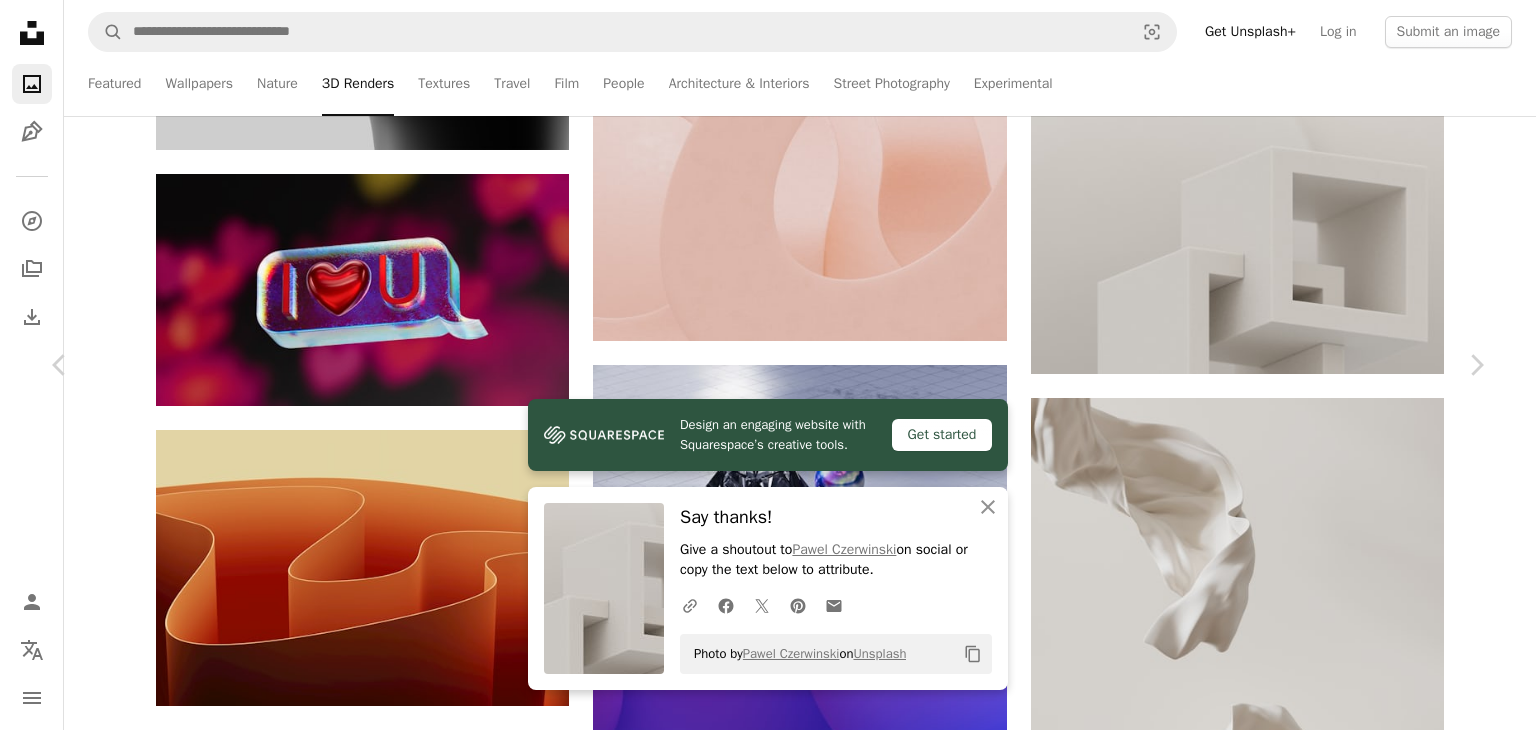click on "An X shape Chevron left Chevron right Chevron right An X shape Close Say thanks! Give a shoutout to [PERSON] on social or copy the text below to attribute. A URL sharing icon (chains) Facebook icon X (formerly Twitter) icon Pinterest icon An envelope Photo by [PERSON] on Unsplash
Copy content [PERSON] [PERSON] Available for hire A checkmark inside of a circle A heart A plus sign Edit image   Plus sign for Unsplash+ Download free Chevron down Zoom in Views [NUMBER], [NUMBER] Downloads [NUMBER] Featured in 3D Renders A forward-right arrow Share Info icon Info More Actions Calendar outlined Published on [MONTH], [YEAR] Safety Free to use under the Unsplash License wallpaper background white 3d render digital image render simple bright geometric geometry negative space isometric neutral color mailbox letterbox Creative Commons images Browse premium related images on iStock  |  Save 20% with code UNSPLASH20 View more on iStock  ↗ Related images A heart A plus sign H\u0026CO" at bounding box center [768, 4267] 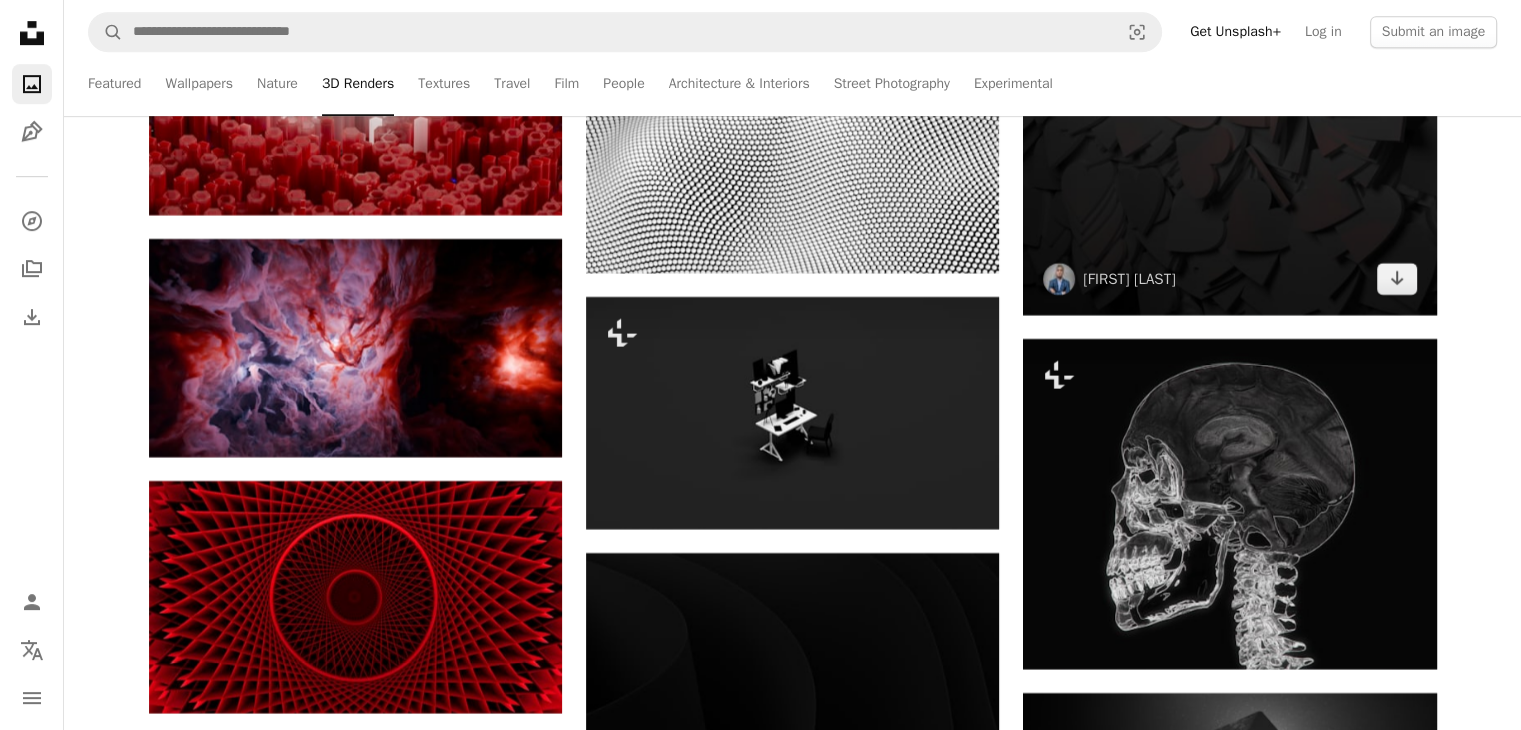 scroll, scrollTop: 39160, scrollLeft: 0, axis: vertical 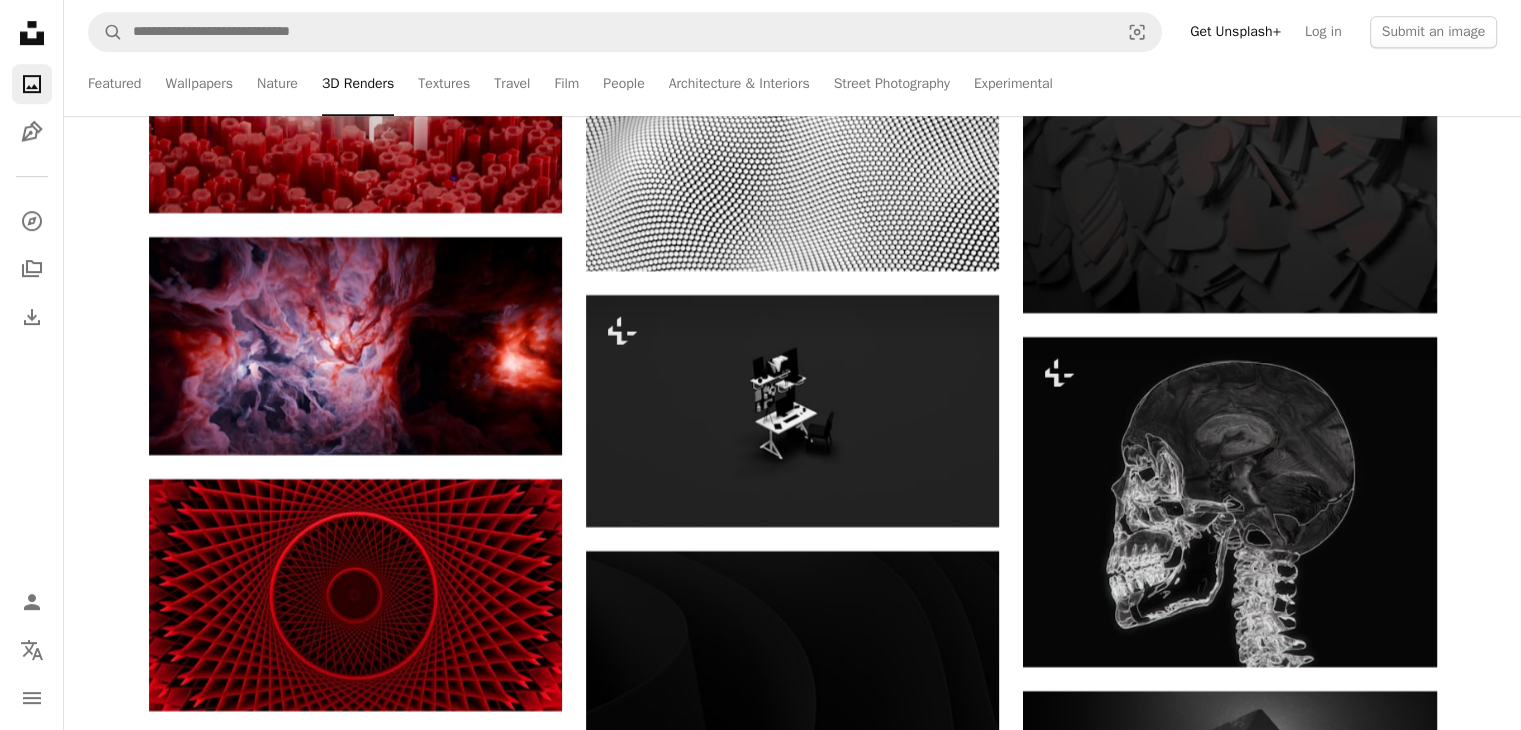 click on "–– ––– –––  –– ––– –  ––– –––  ––––  –   – –– –––  – – ––– –– –– –––– –– Unsplash for iOS:  your mobile creative companion. Get Unsplash for iOS Plus sign for Unsplash+ A heart A plus sign [PERSON] For  Unsplash+ A lock   Download Plus sign for Unsplash+ A heart A plus sign [PERSON] For  Unsplash+ A lock   Download A heart A plus sign and machines Arrow pointing down Plus sign for Unsplash+ A heart A plus sign [PERSON] For  Unsplash+ A lock   Download A heart A plus sign [PERSON] Available for hire A checkmark inside of a circle Arrow pointing down Plus sign for Unsplash+ A heart A plus sign [PERSON] For  Unsplash+ A lock   Download Plus sign for Unsplash+ A heart A plus sign [PERSON] Available for hire A checkmark inside of a circle Arrow pointing down Plus sign for Unsplash+ A heart A plus sign [PERSON] For  Unsplash+ A lock   Download Plus sign for Unsplash+ A heart A plus sign For  Unsplash+ A lock" at bounding box center [792, -17383] 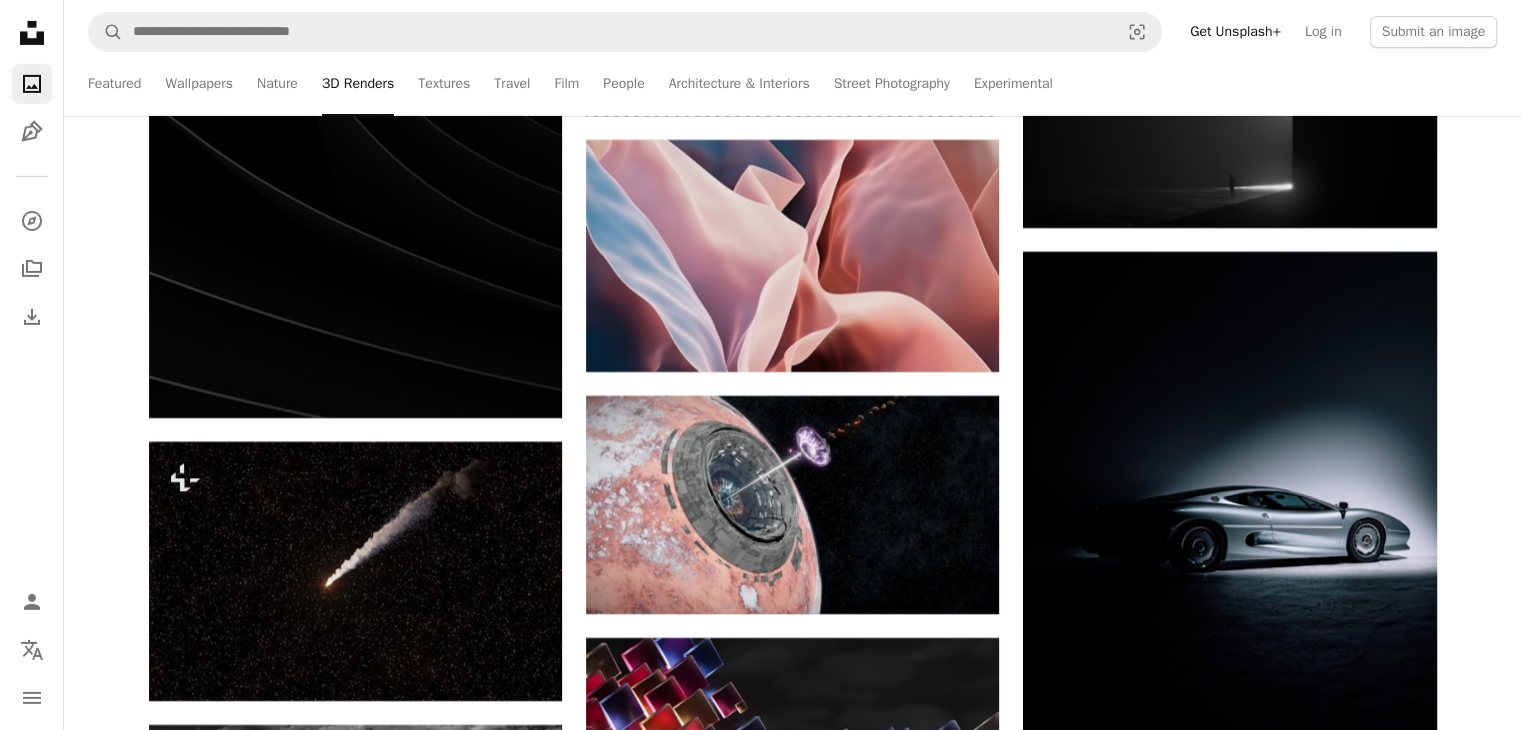 scroll, scrollTop: 53082, scrollLeft: 0, axis: vertical 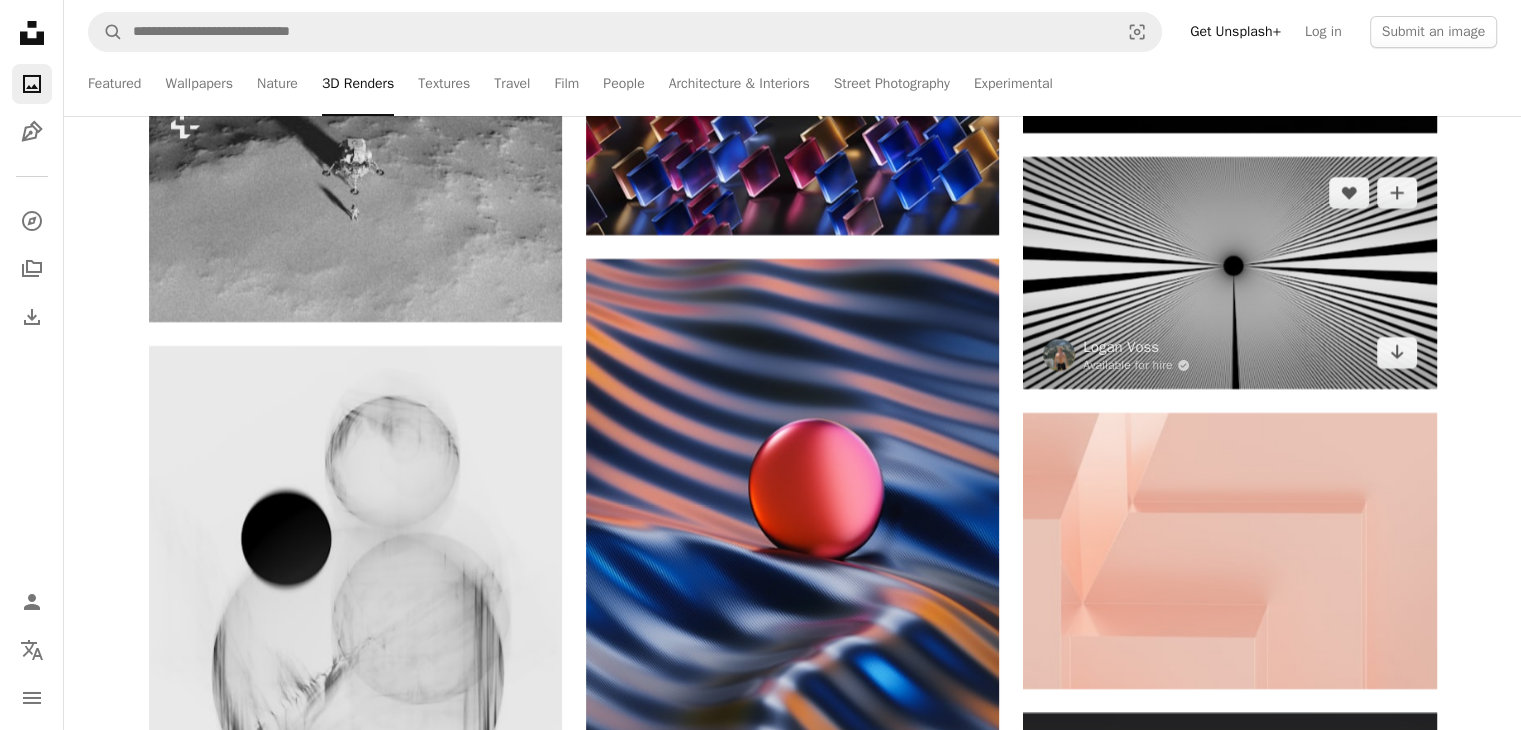 click at bounding box center [1229, 273] 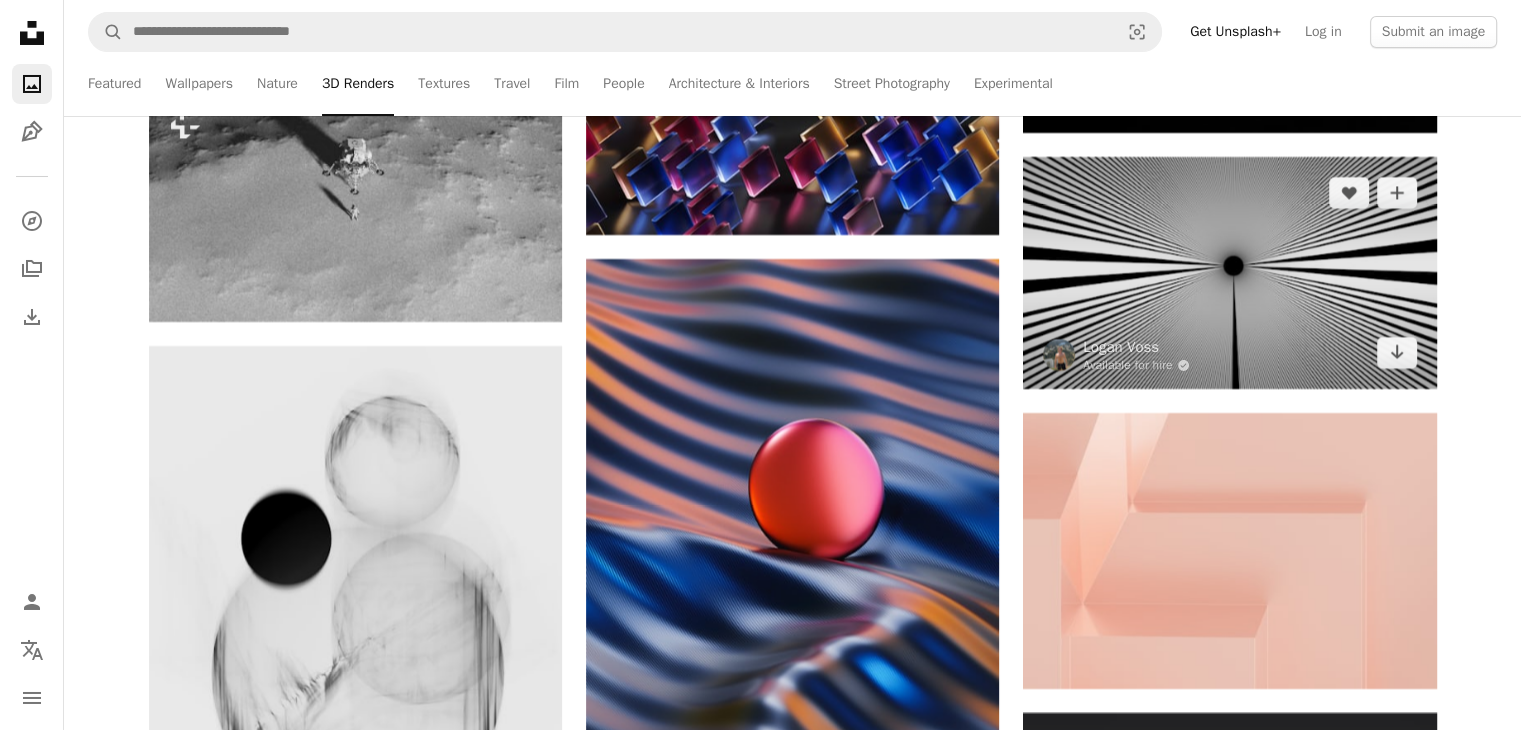 click at bounding box center [1229, 273] 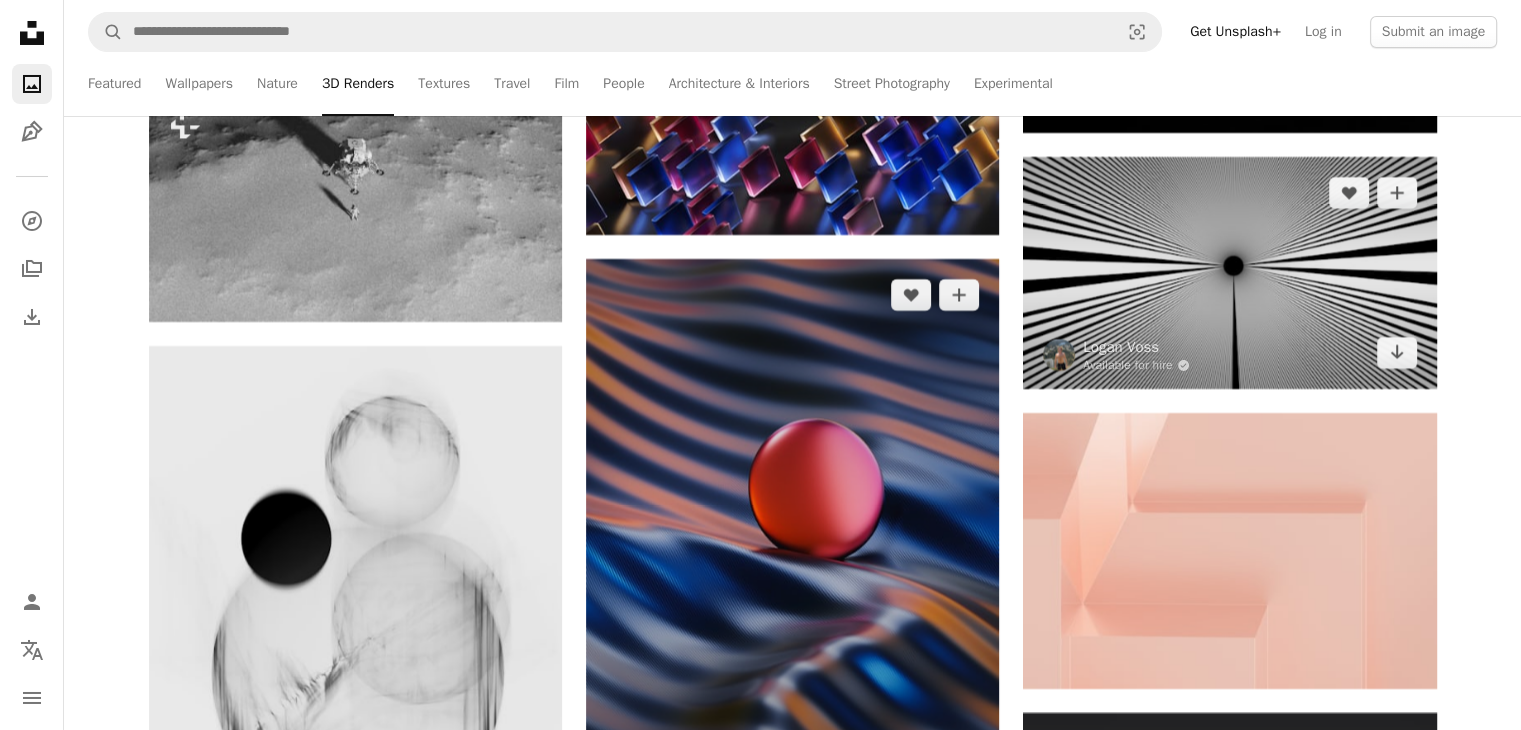 click at bounding box center [1229, 273] 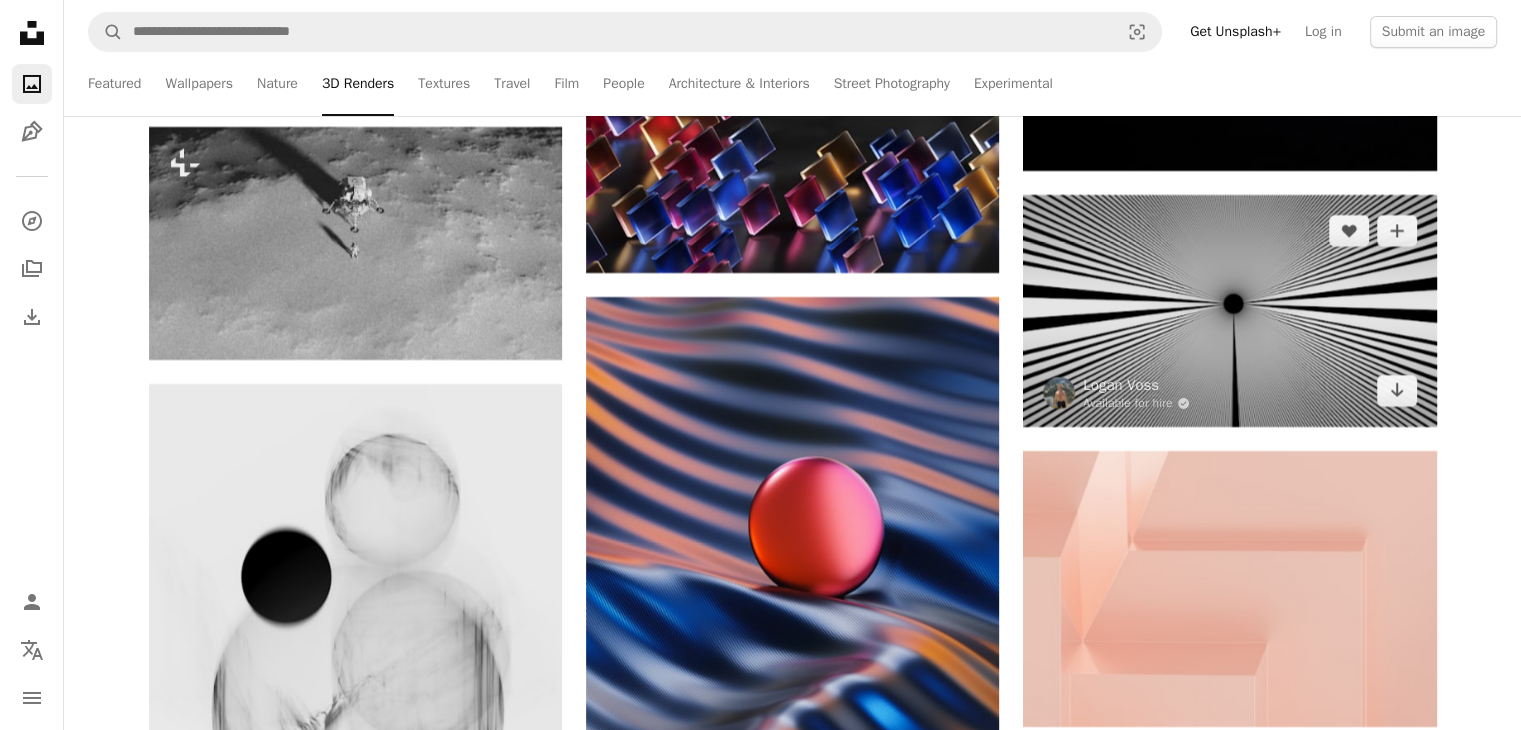 scroll, scrollTop: 53038, scrollLeft: 0, axis: vertical 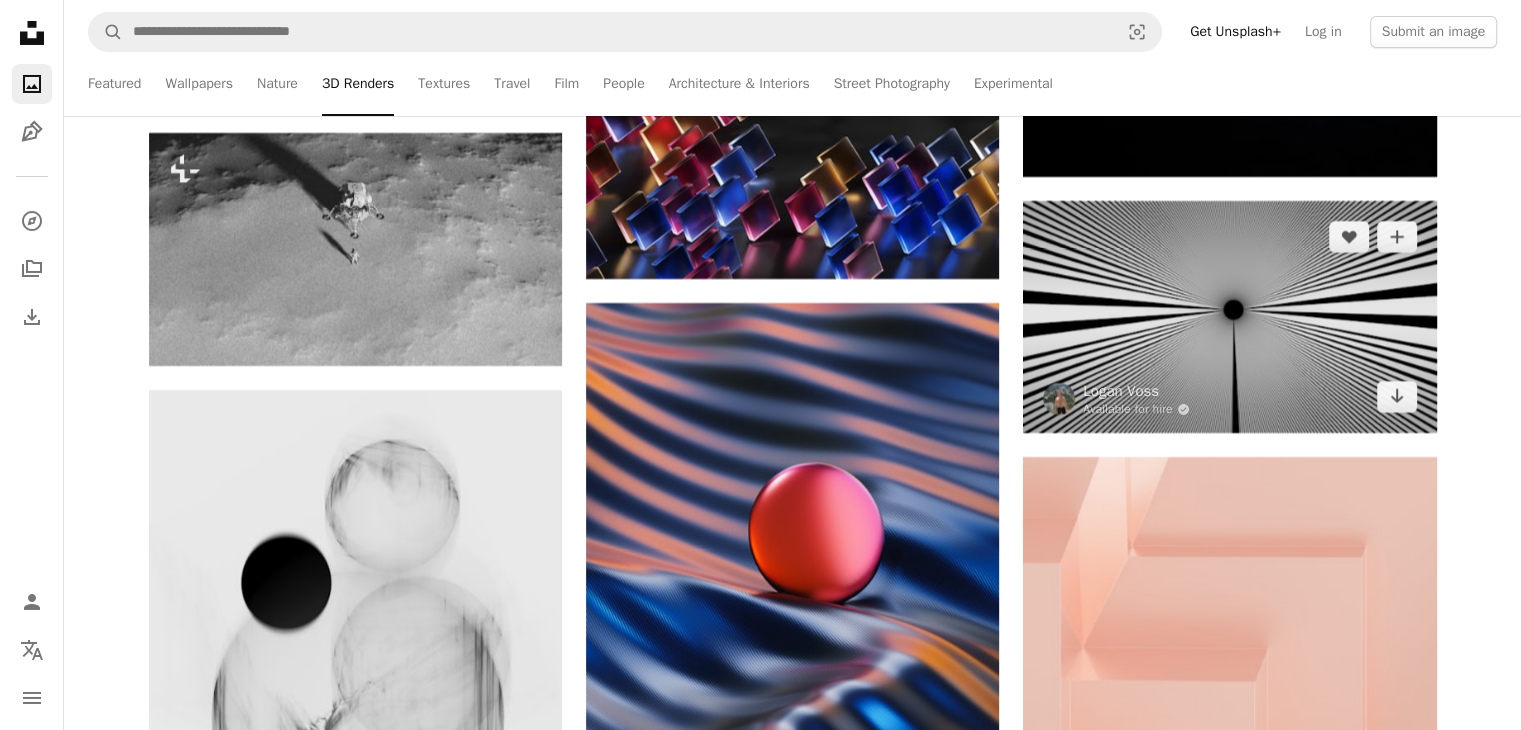 click at bounding box center (1229, 317) 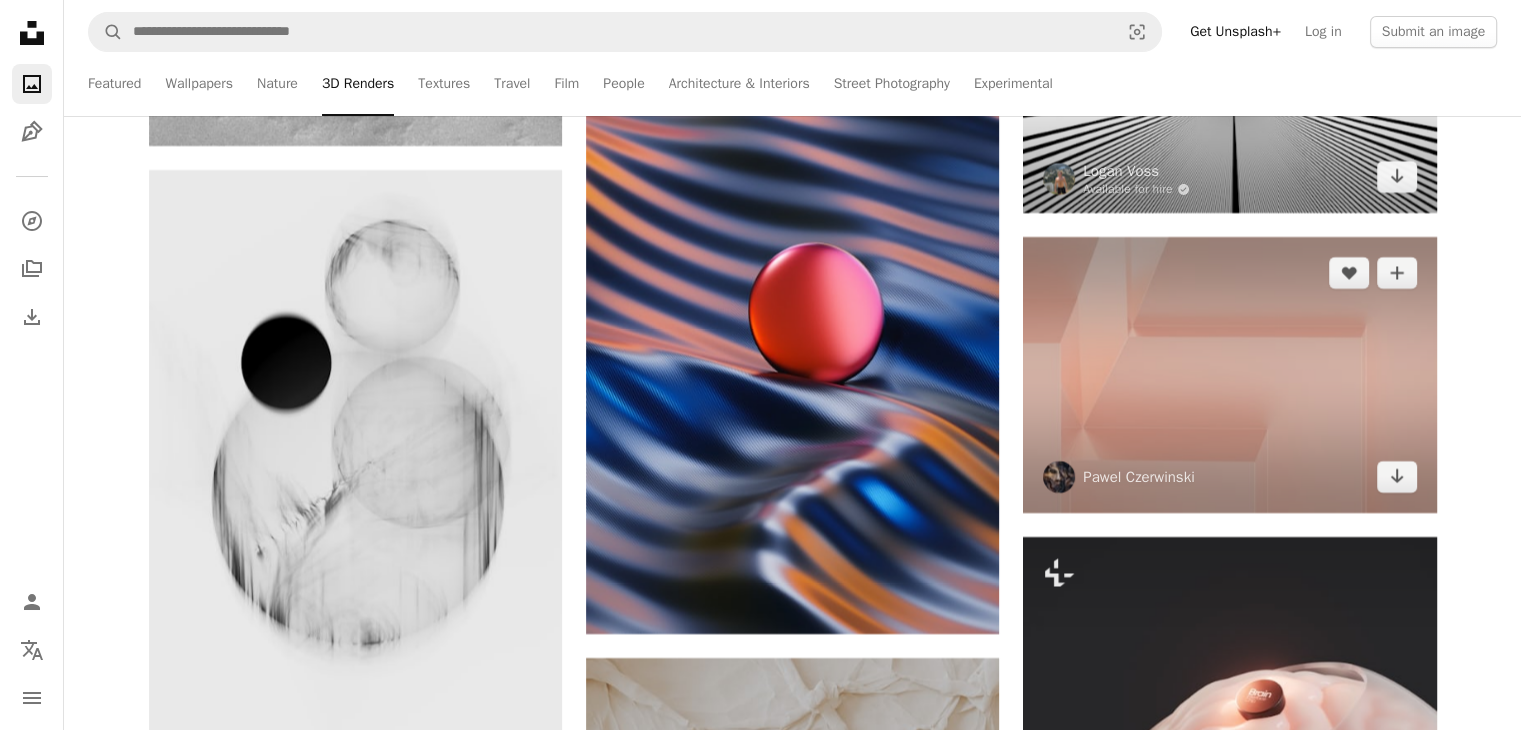 scroll, scrollTop: 53260, scrollLeft: 0, axis: vertical 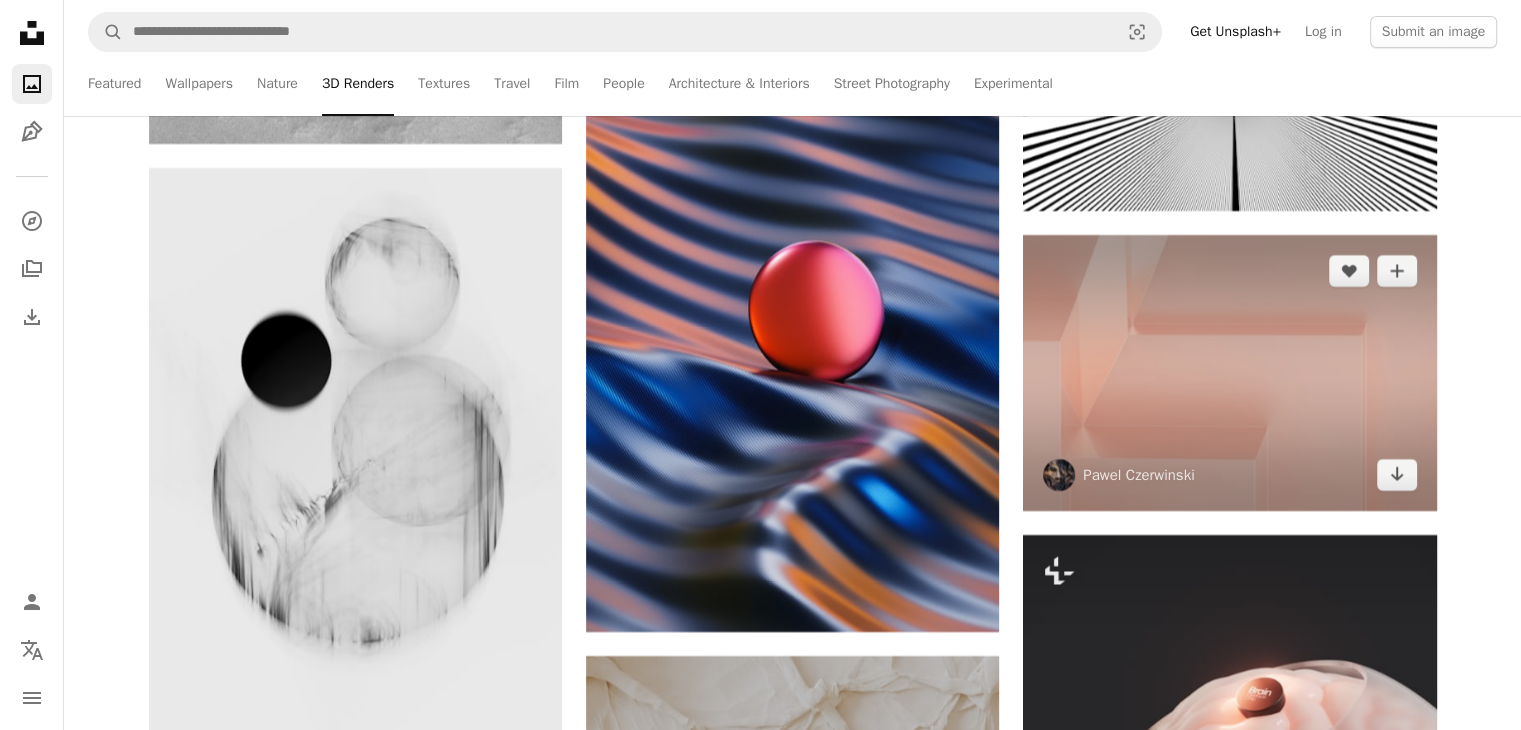 click at bounding box center [1229, 372] 